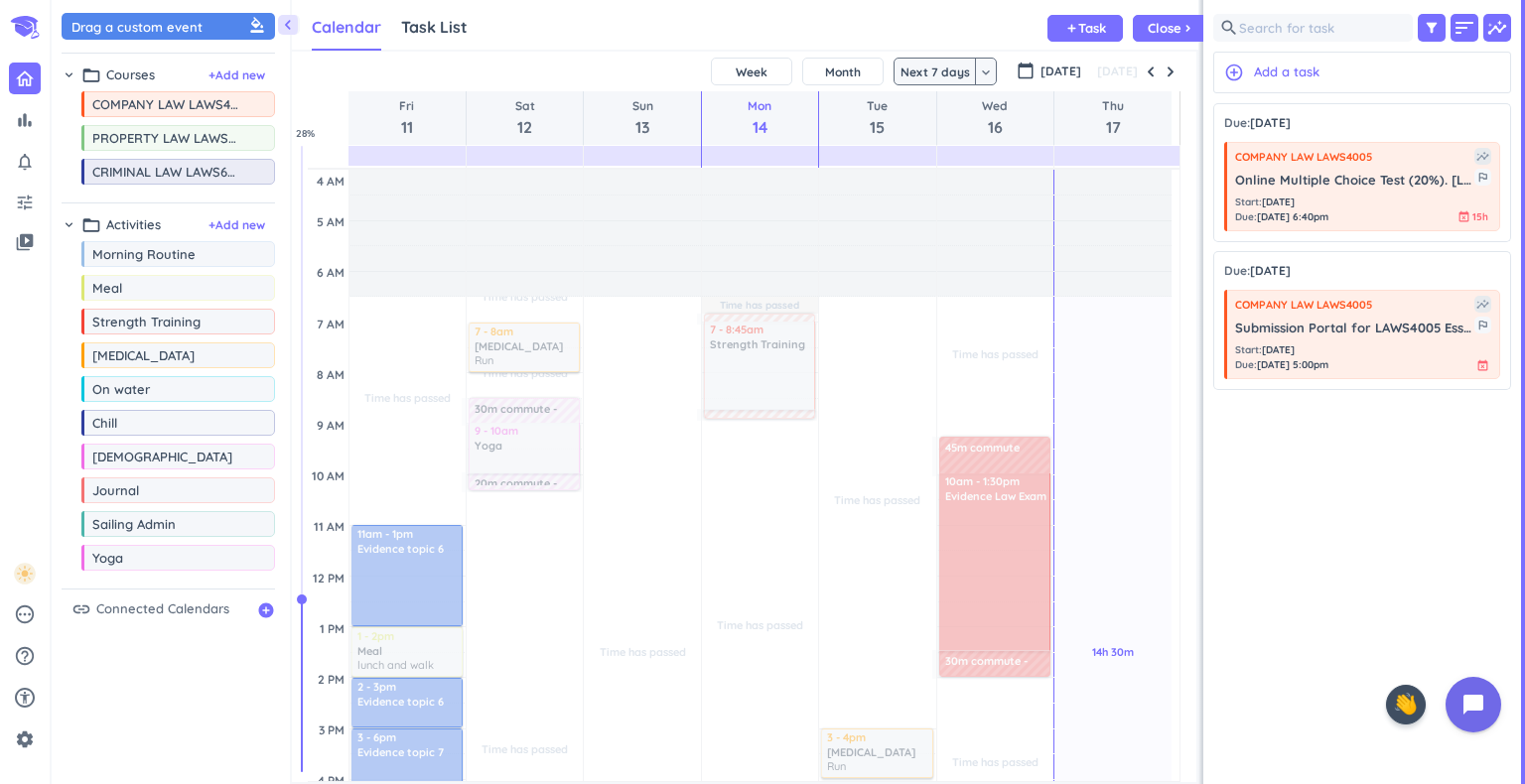 scroll, scrollTop: 0, scrollLeft: 0, axis: both 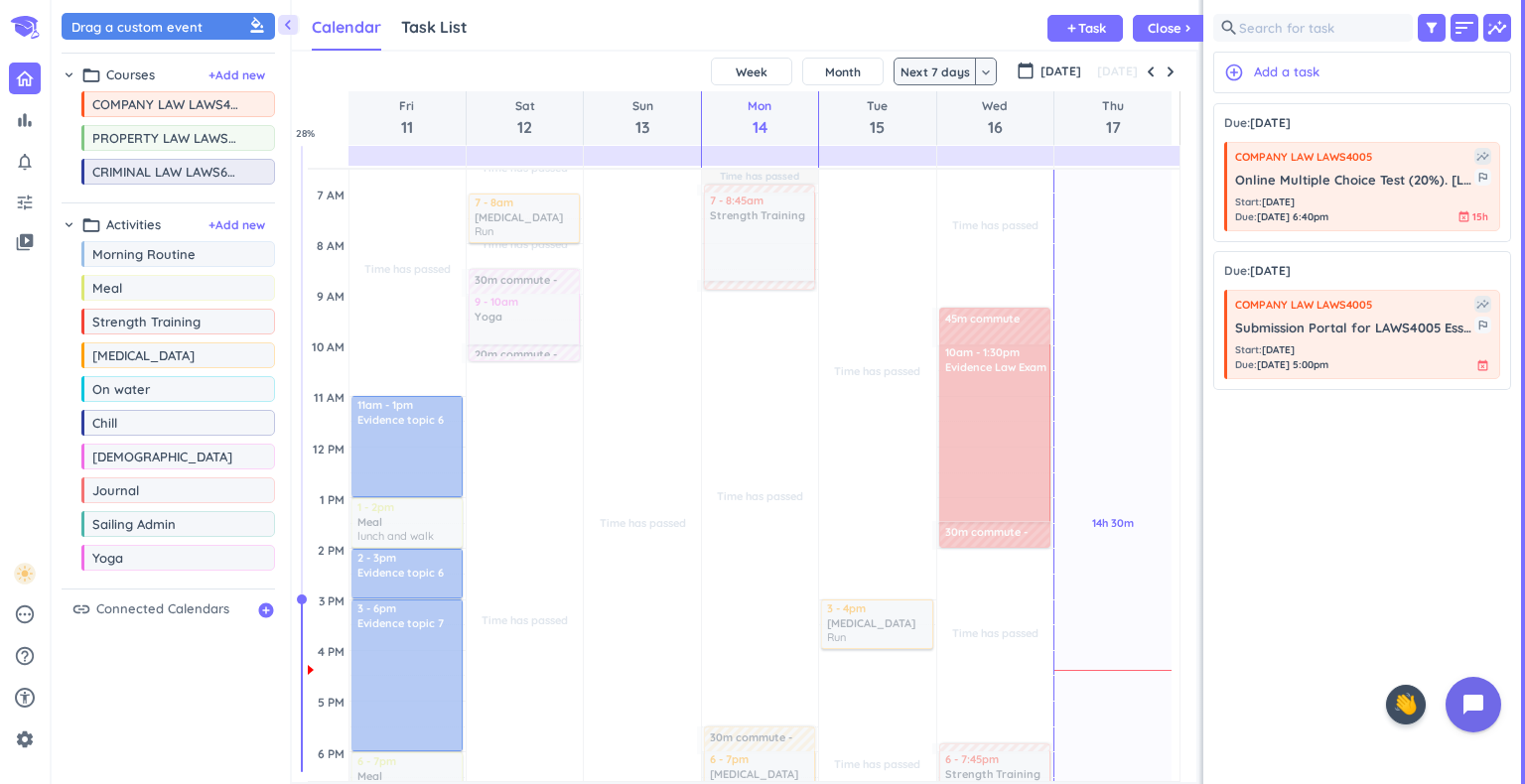 click on "Next 7 days" at bounding box center [935, 71] 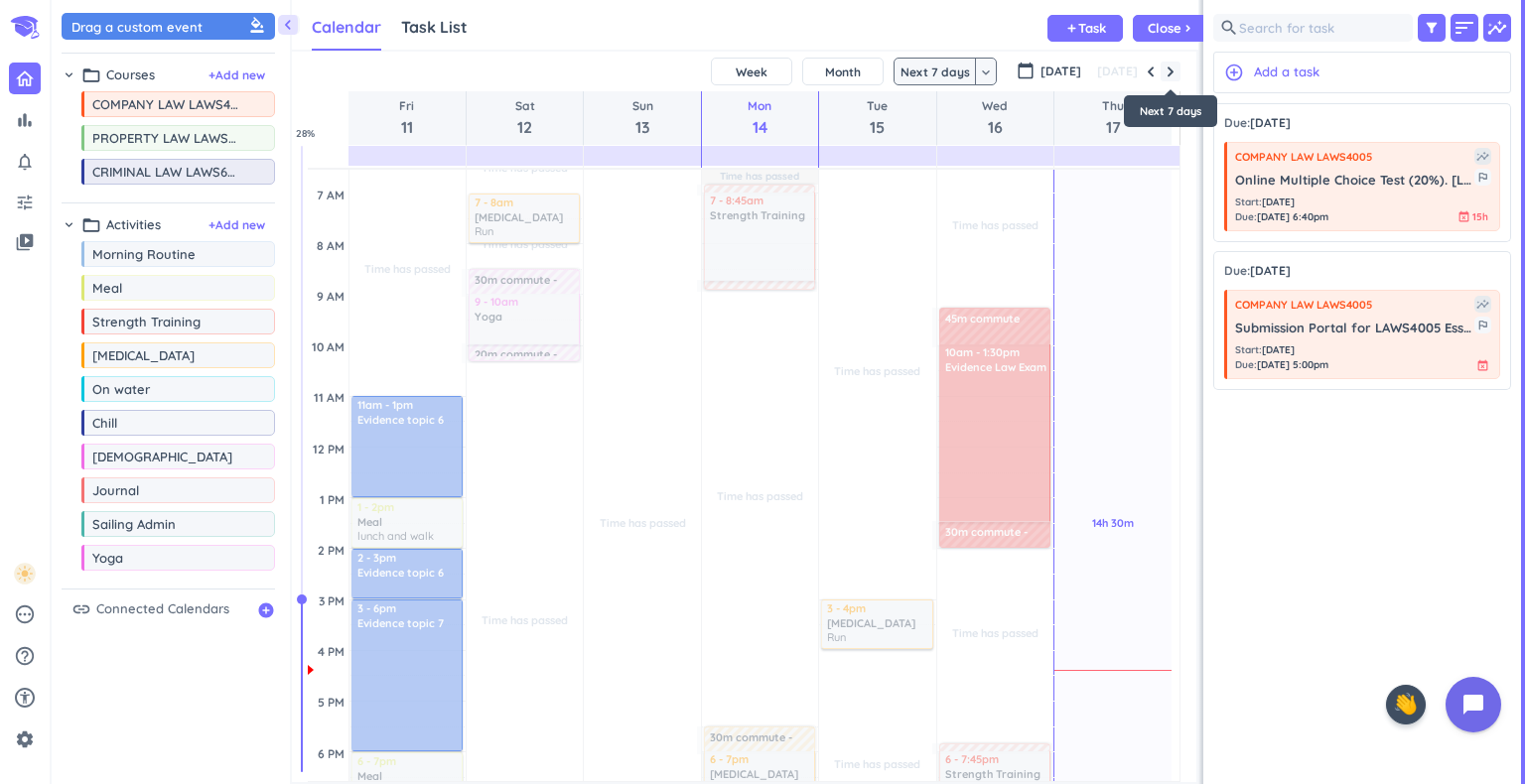 click at bounding box center (1171, 71) 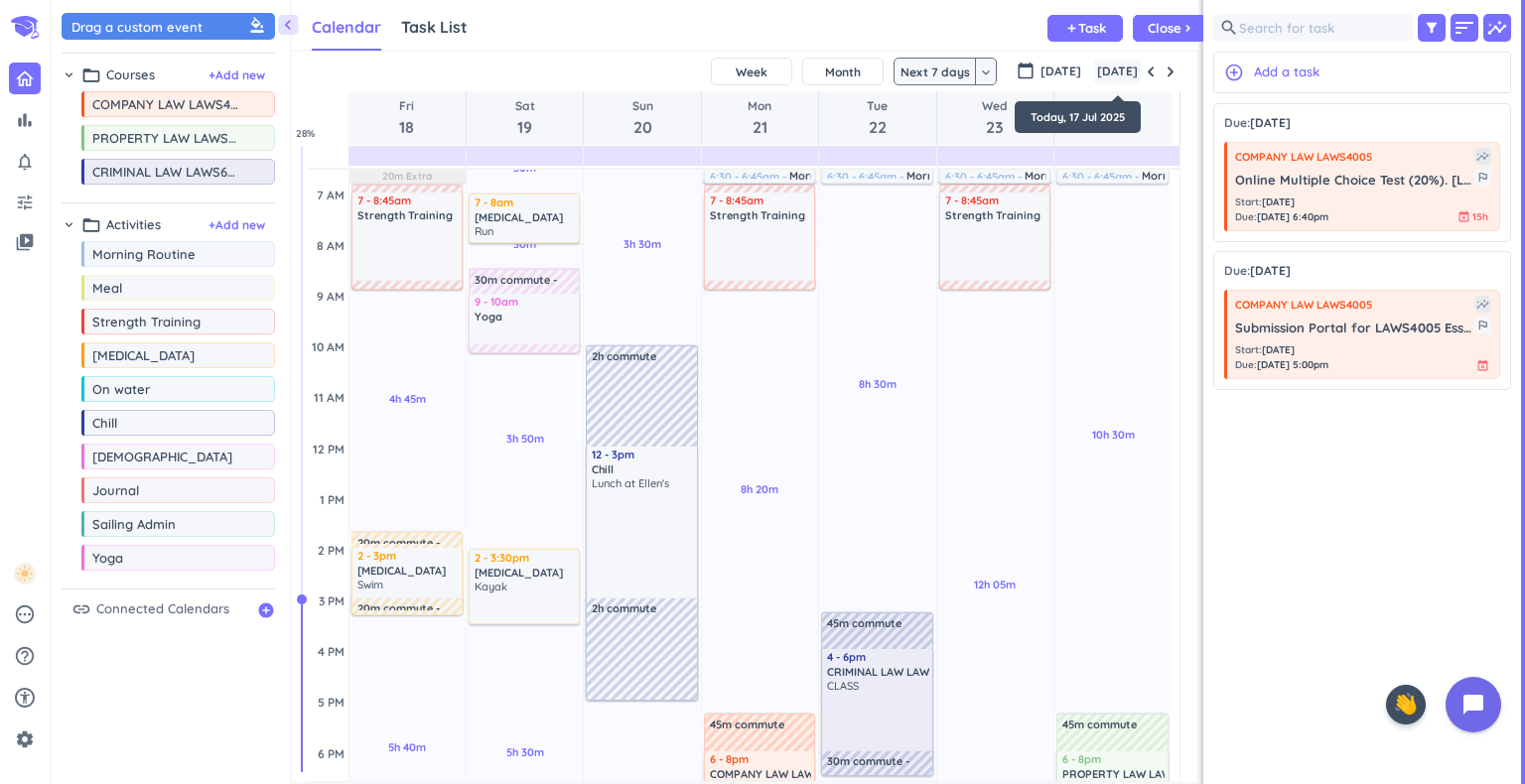 click on "[DATE]" at bounding box center [1117, 71] 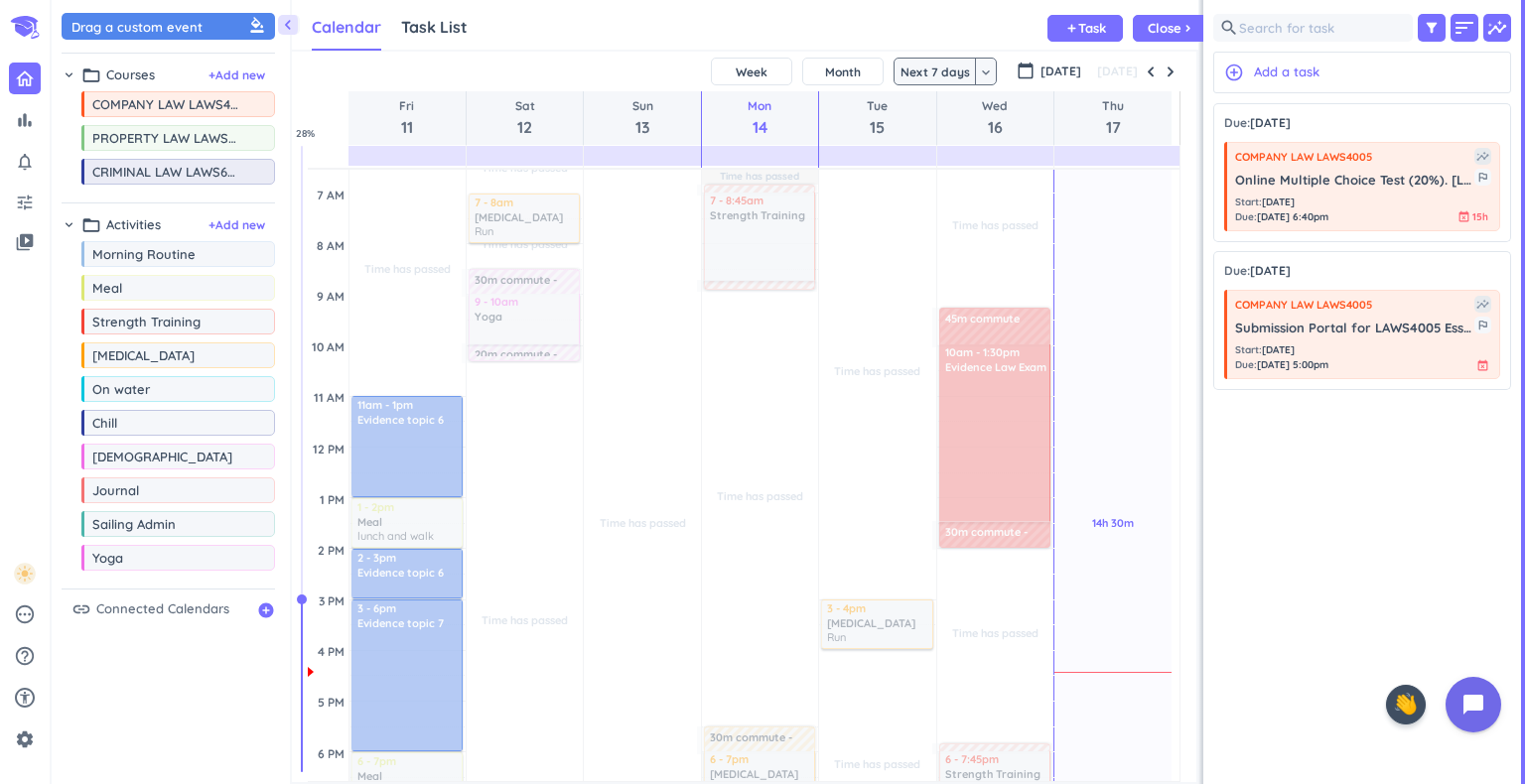 click on "Next 7 days" at bounding box center (935, 71) 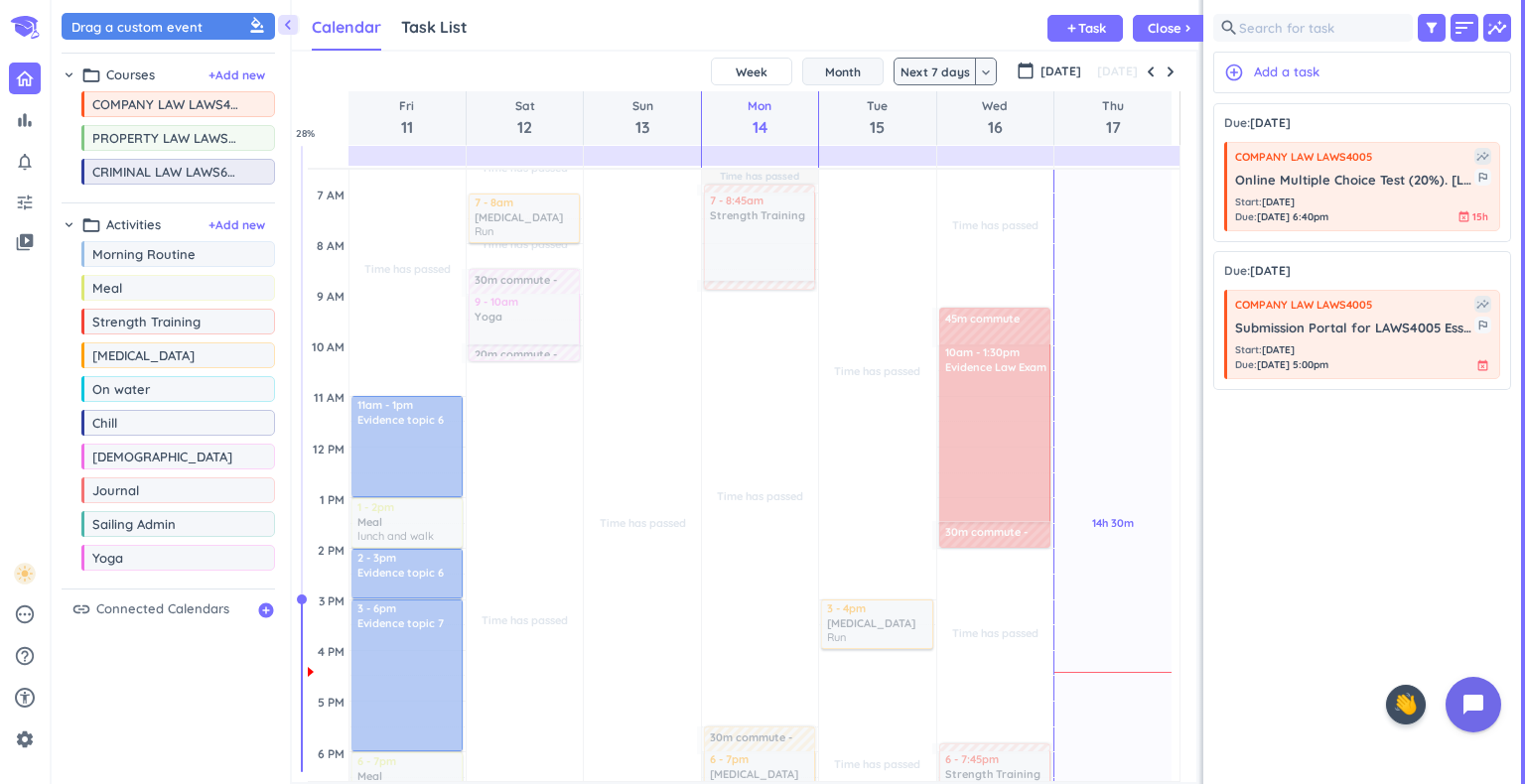 click on "Month" at bounding box center [843, 71] 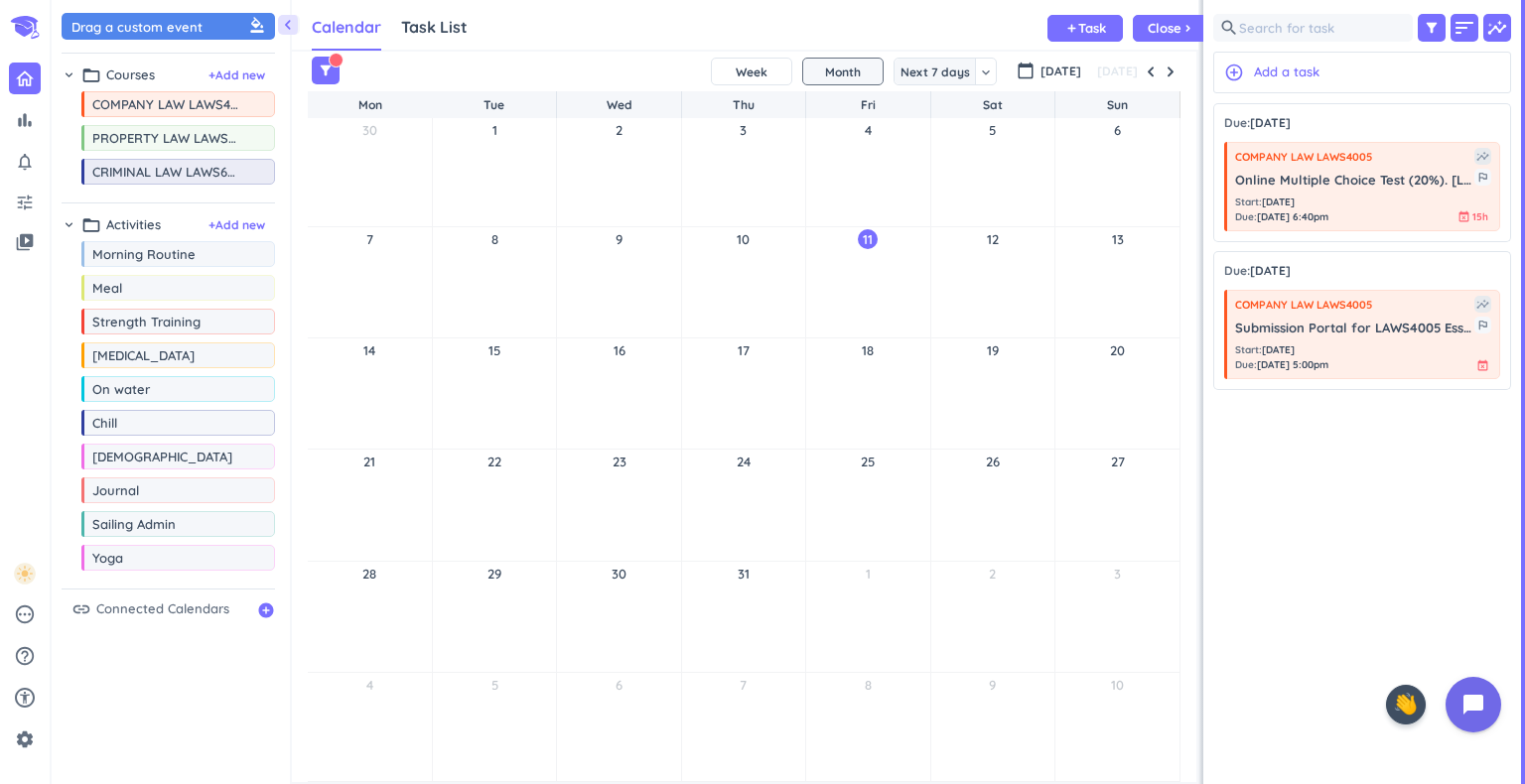 click on "Next 7 days" at bounding box center (935, 71) 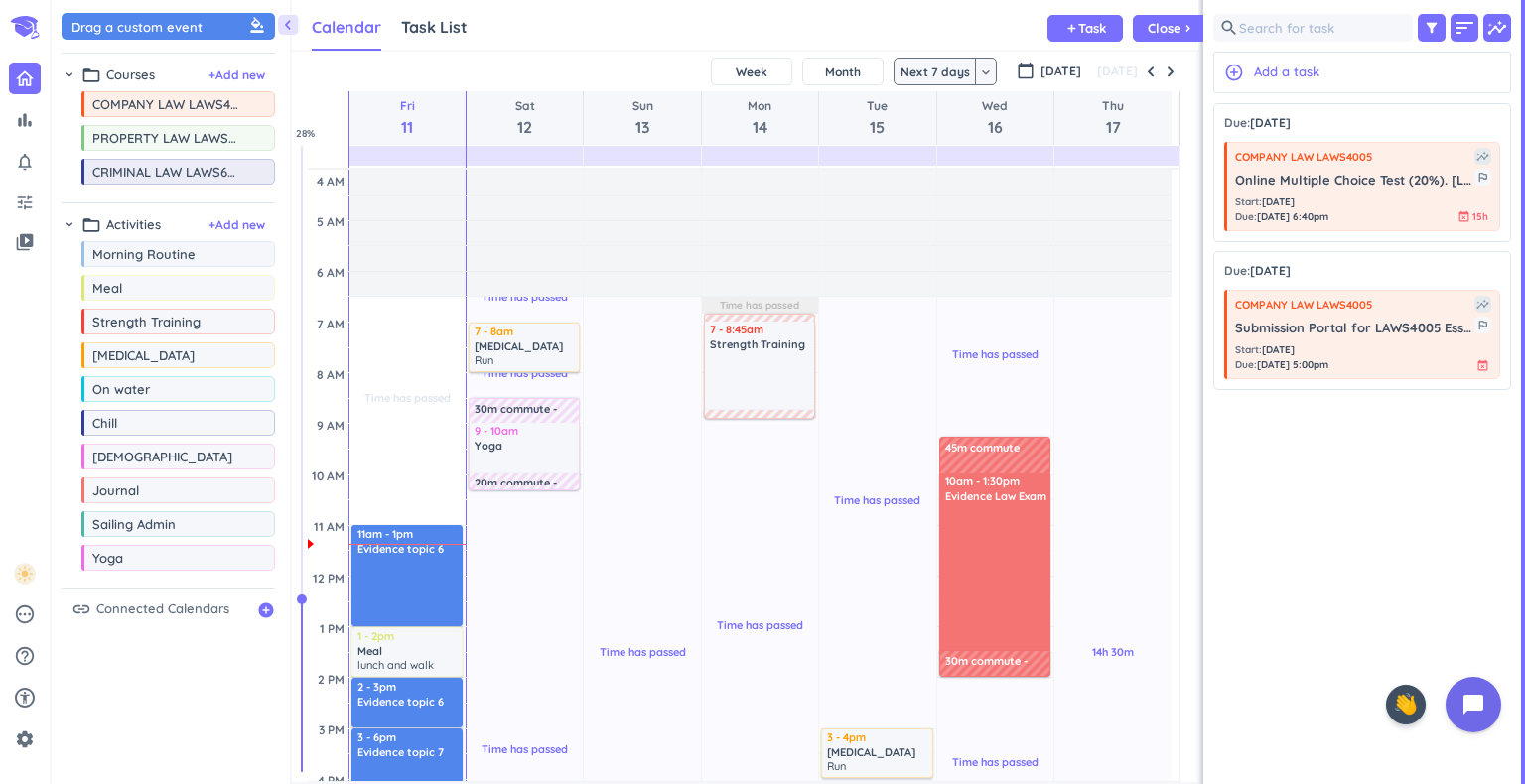 scroll, scrollTop: 121, scrollLeft: 0, axis: vertical 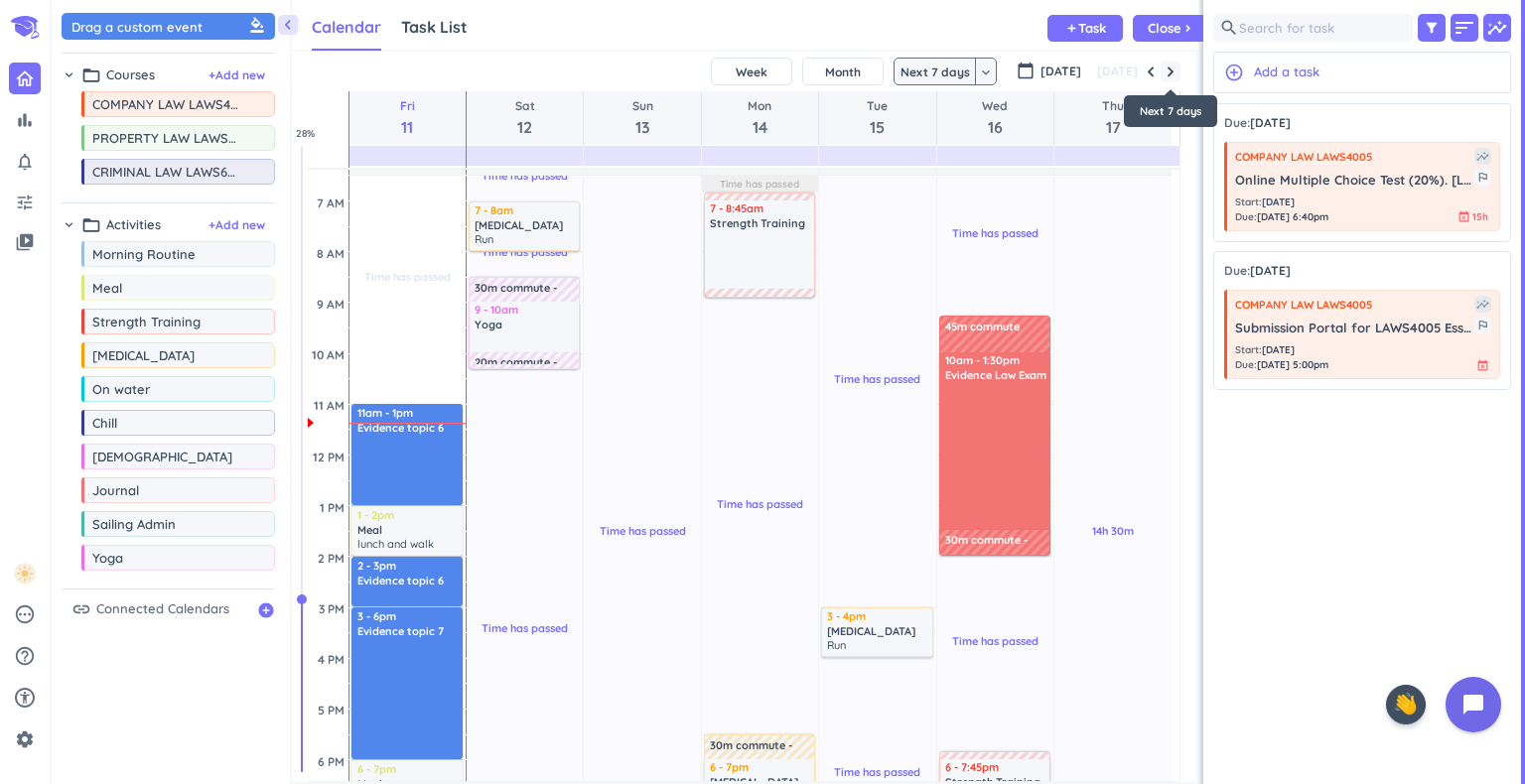 click at bounding box center [1171, 71] 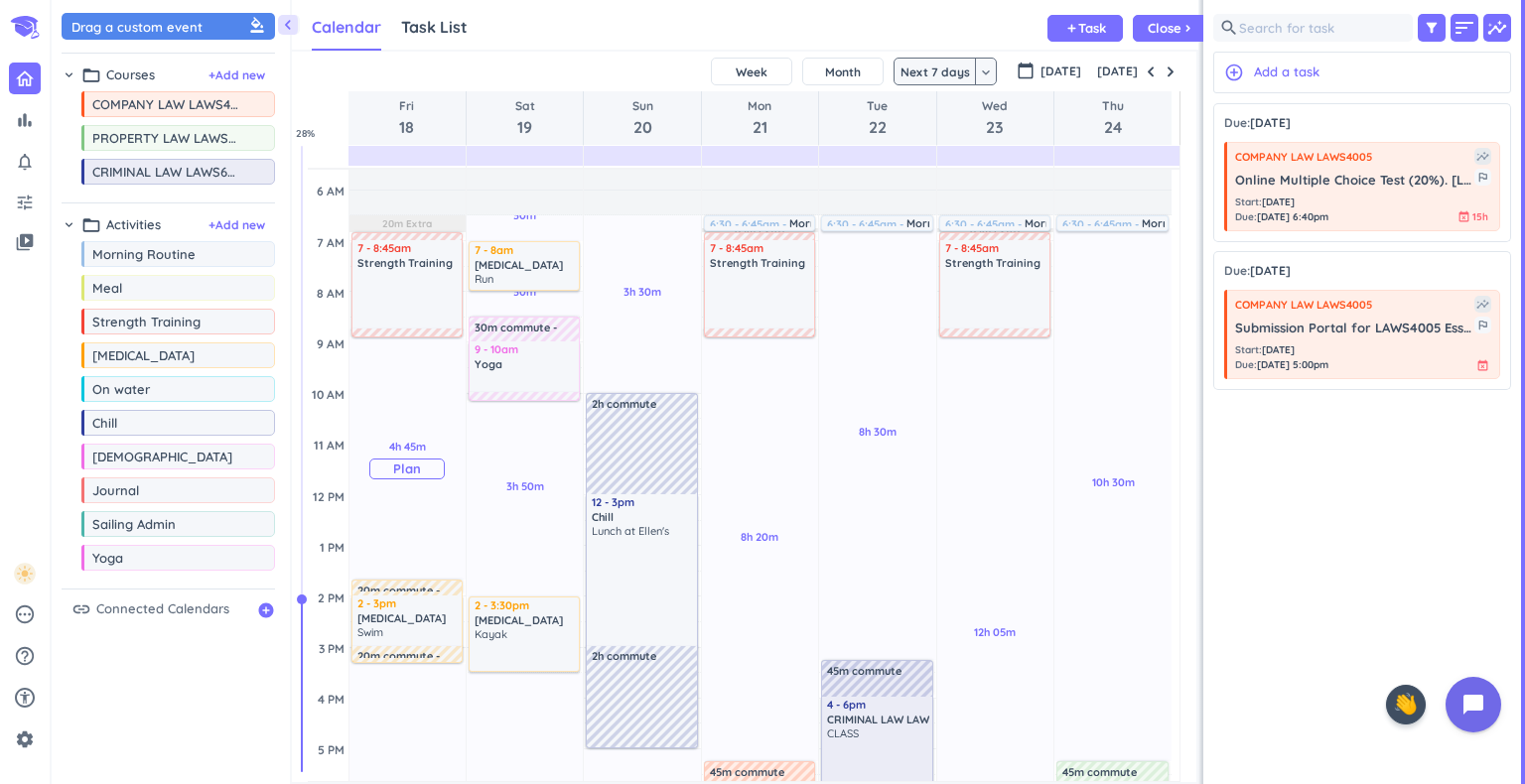 scroll, scrollTop: 99, scrollLeft: 0, axis: vertical 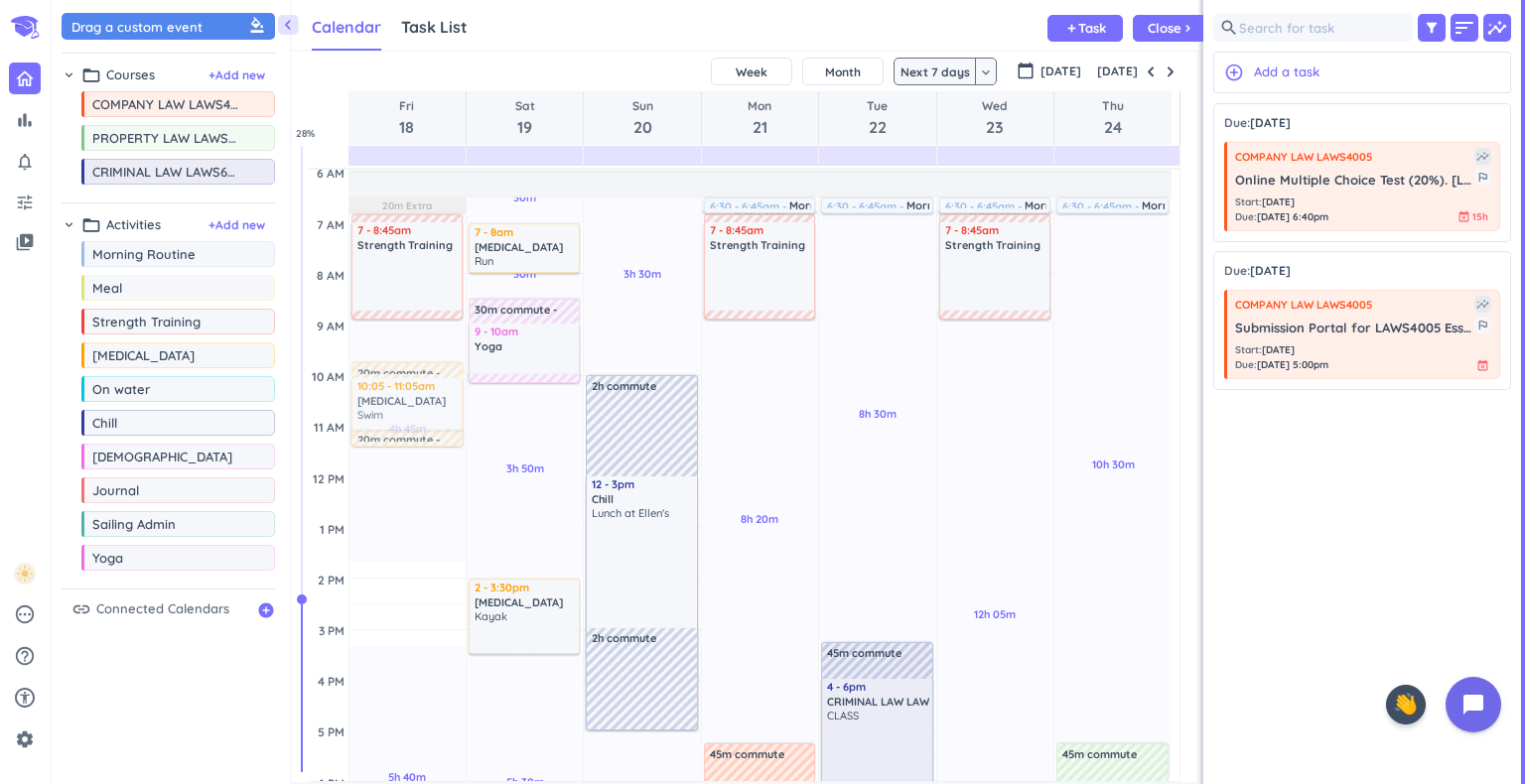 drag, startPoint x: 375, startPoint y: 566, endPoint x: 410, endPoint y: 365, distance: 204.02451 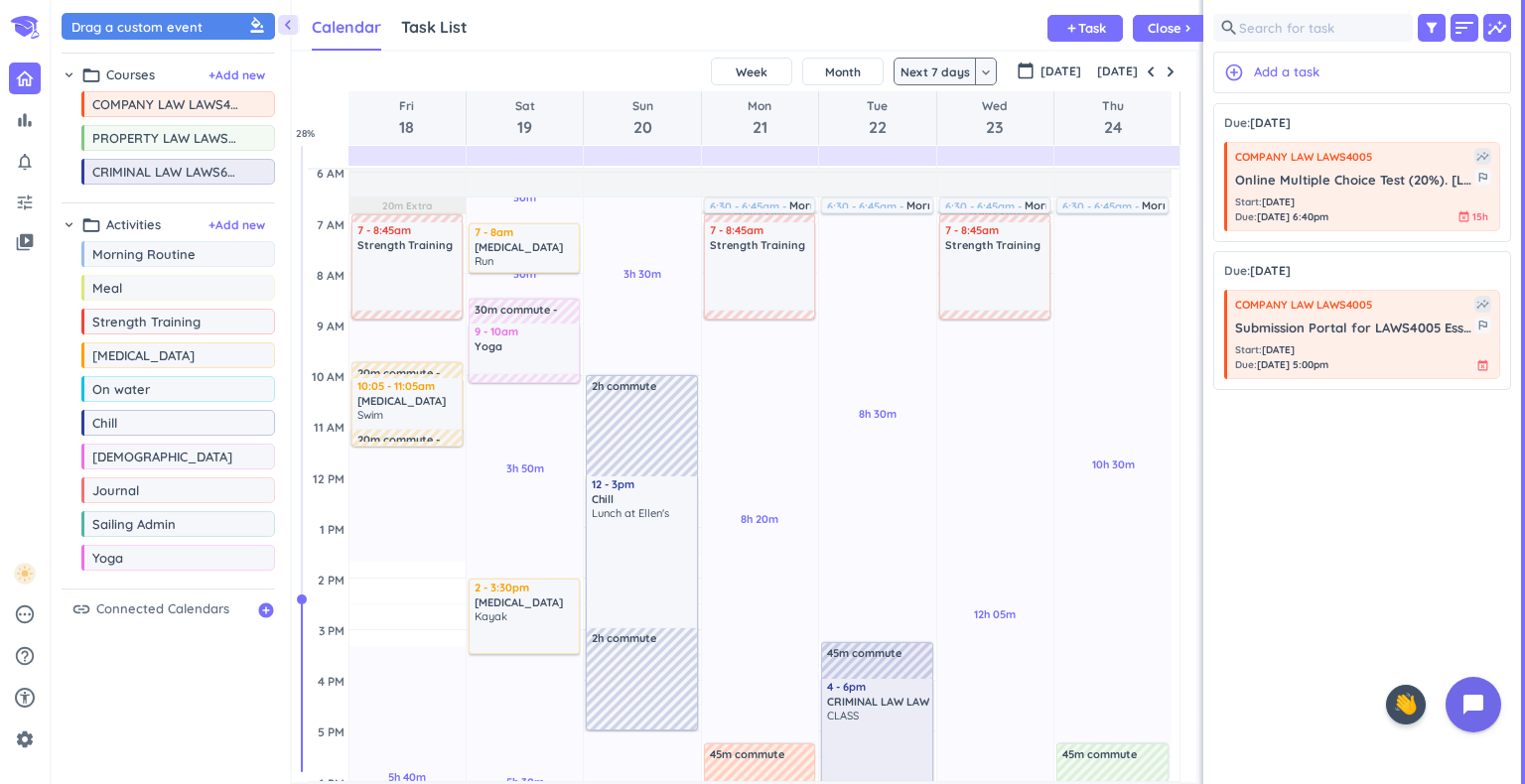 drag, startPoint x: 409, startPoint y: 387, endPoint x: 405, endPoint y: 437, distance: 50.159745 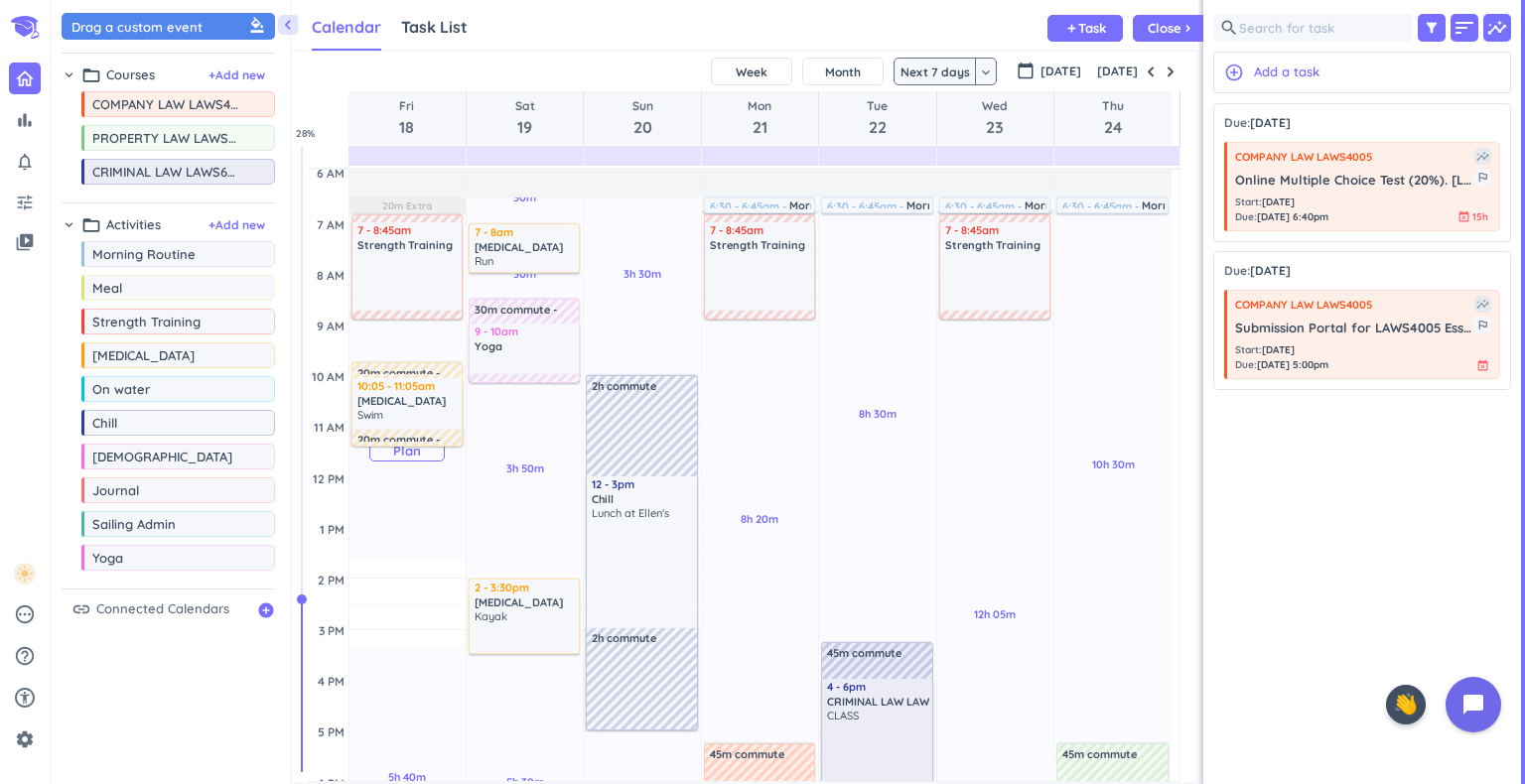 drag, startPoint x: 379, startPoint y: 407, endPoint x: 374, endPoint y: 458, distance: 51.24451 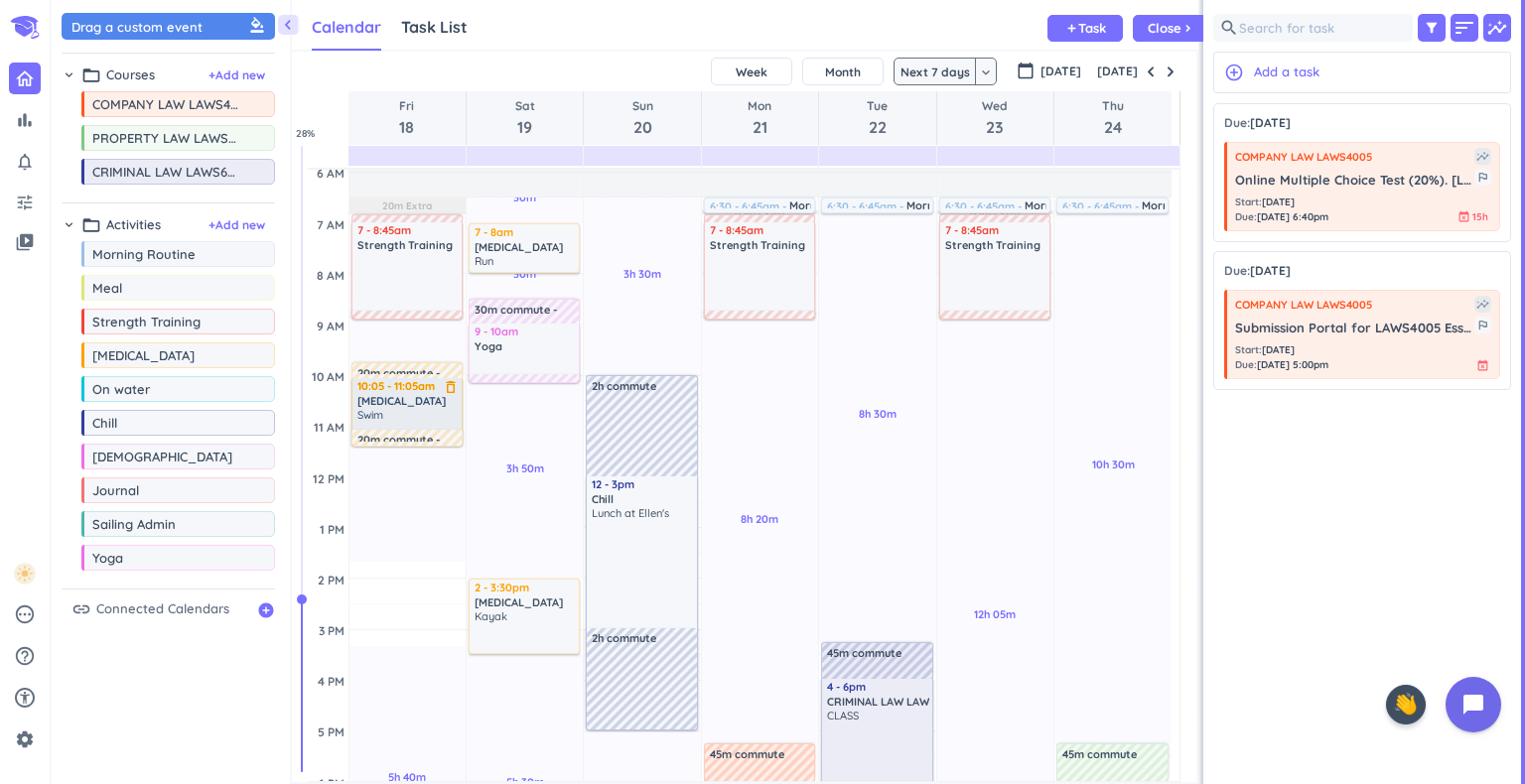 click on "Swim" at bounding box center (370, 415) 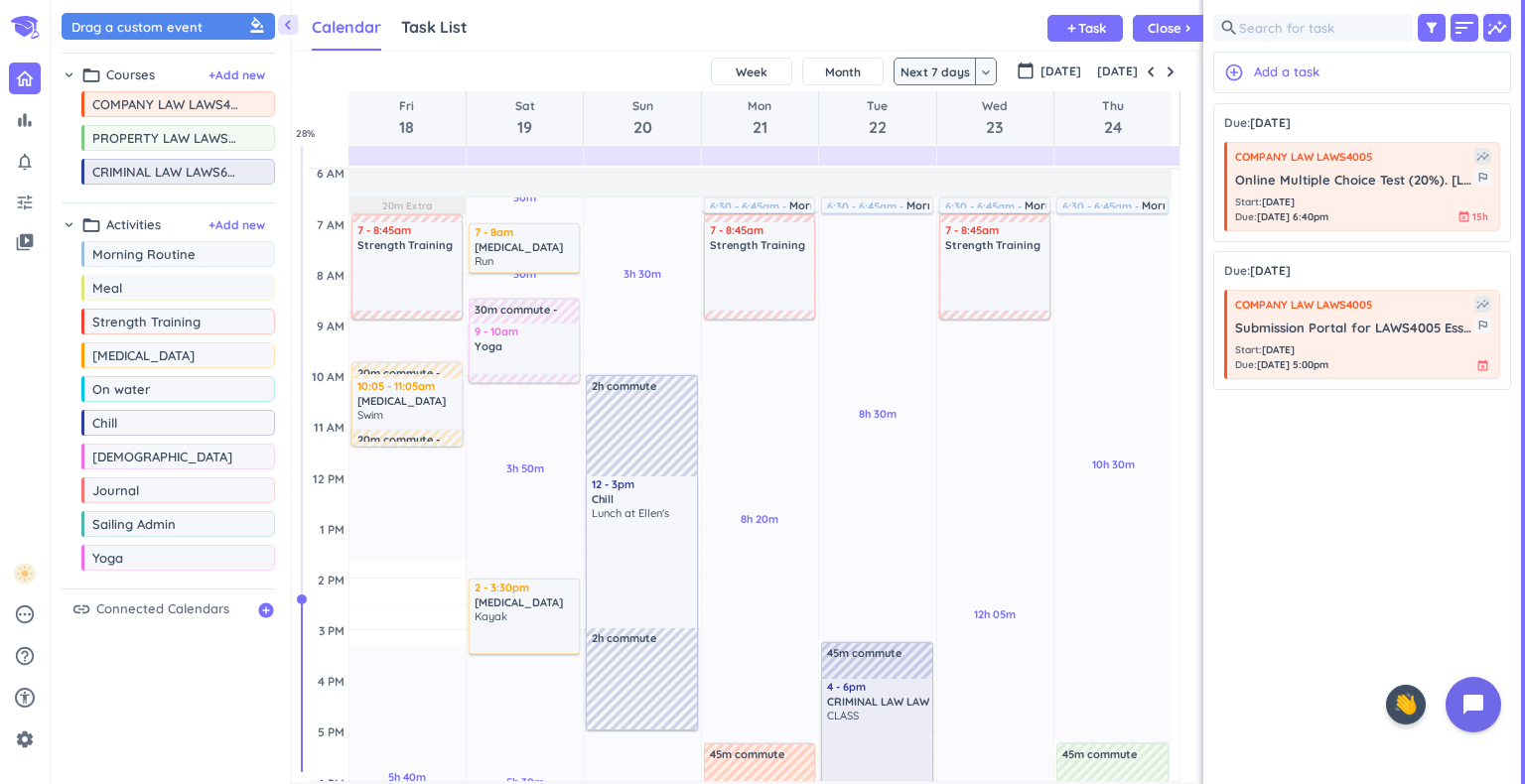 click on "20m commute" at bounding box center [400, 370] 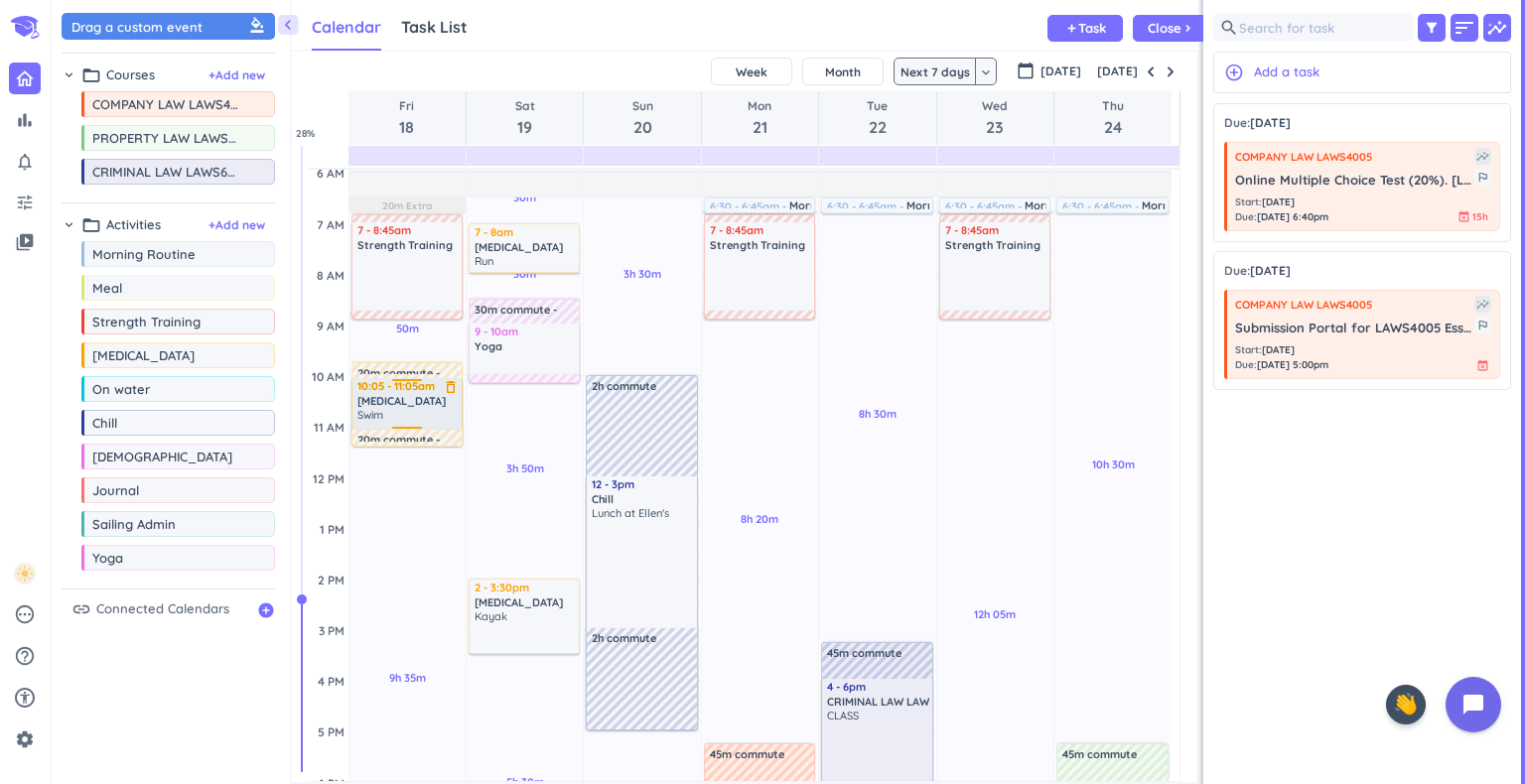 drag, startPoint x: 389, startPoint y: 363, endPoint x: 387, endPoint y: 407, distance: 44.04543 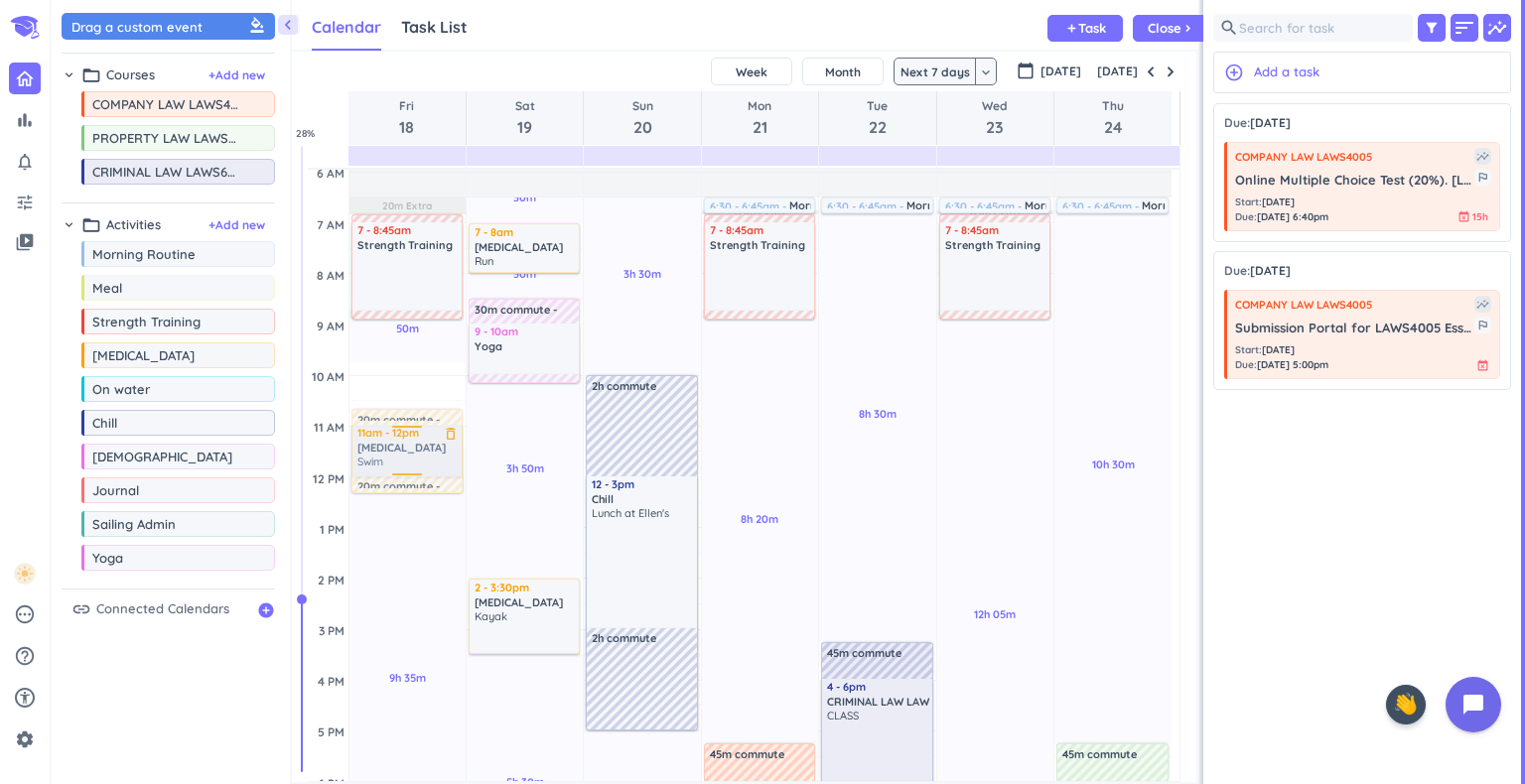 drag, startPoint x: 387, startPoint y: 407, endPoint x: 388, endPoint y: 447, distance: 40.012498 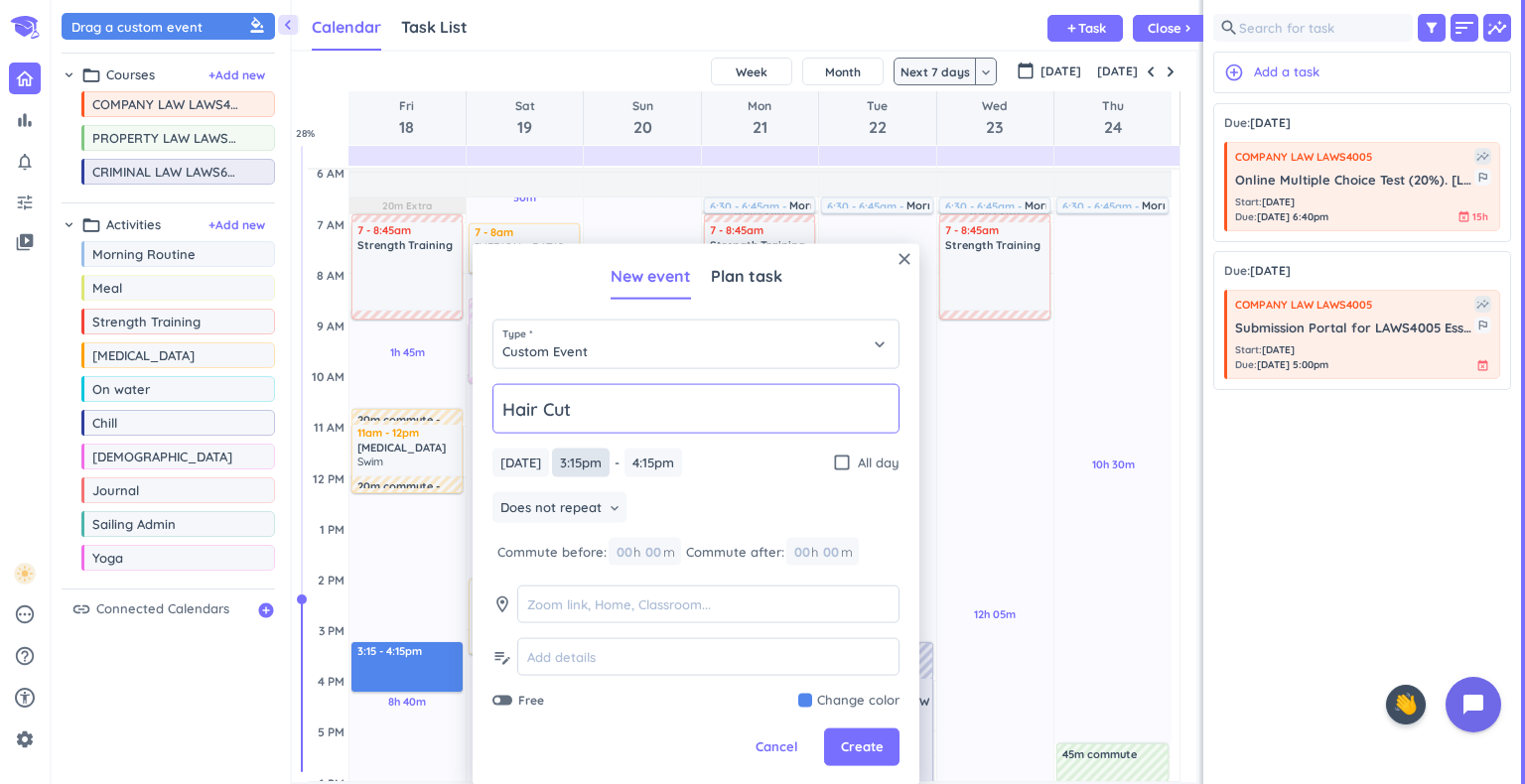type on "Hair Cut" 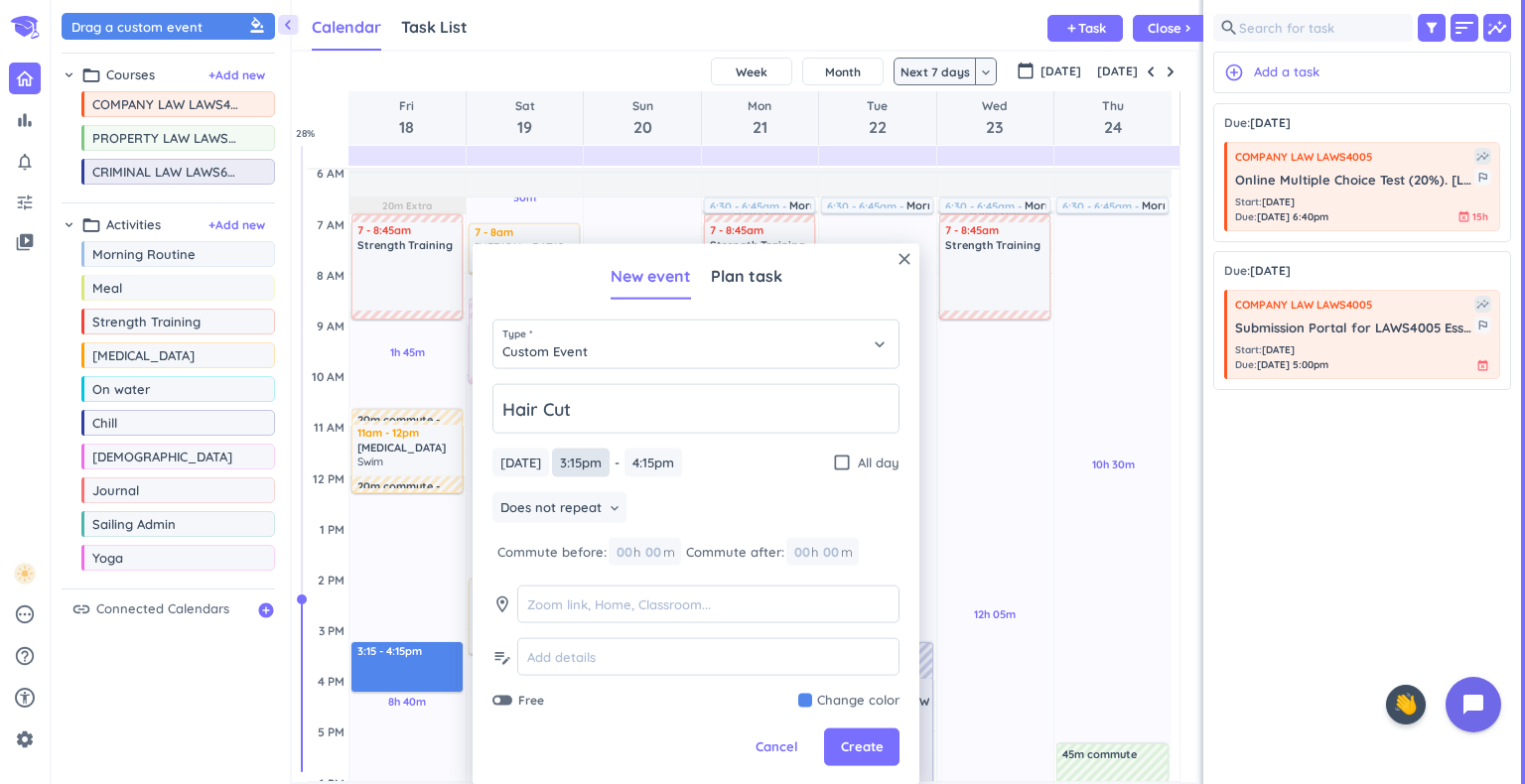 click on "3:15pm" at bounding box center [581, 462] 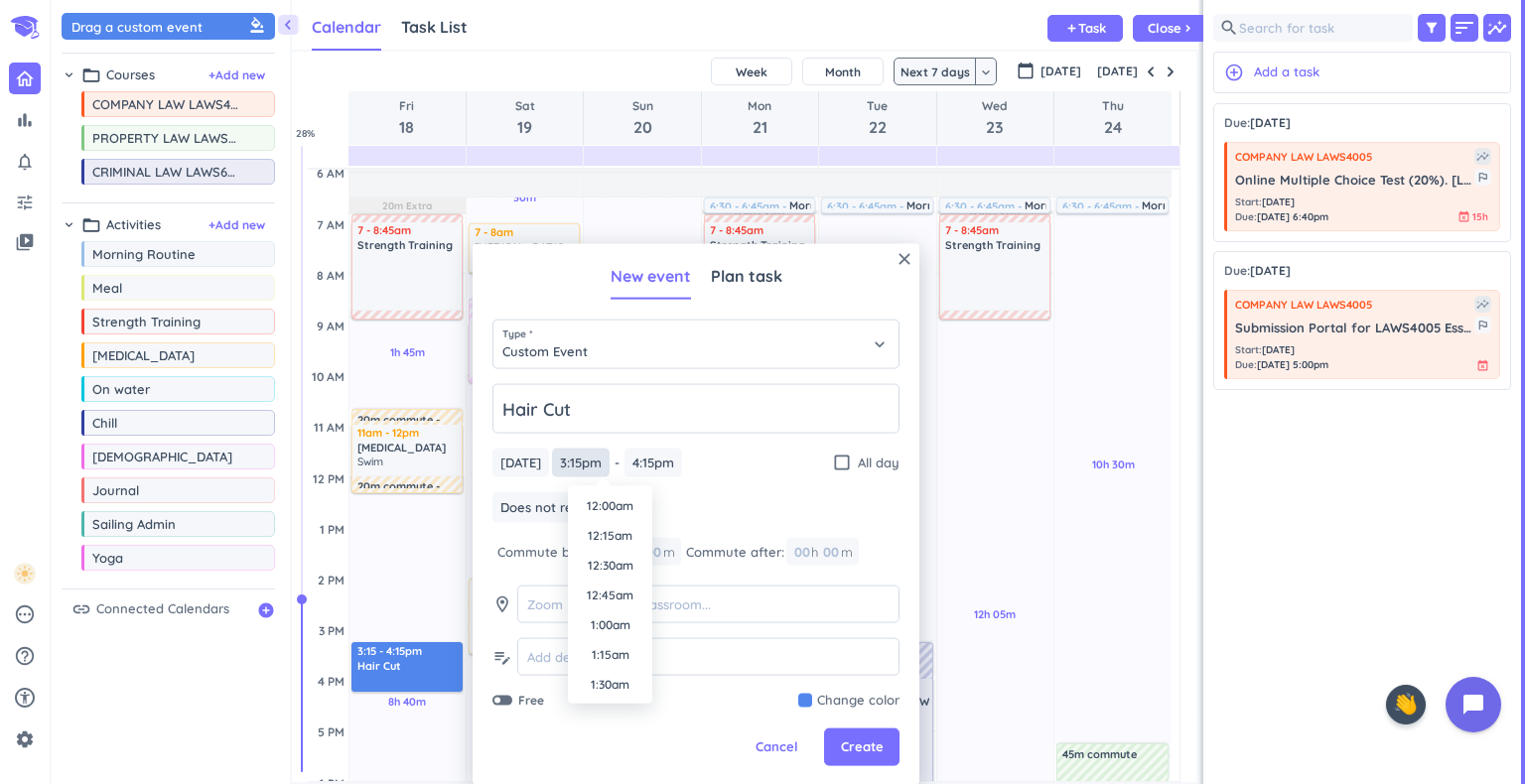 scroll, scrollTop: 1727, scrollLeft: 0, axis: vertical 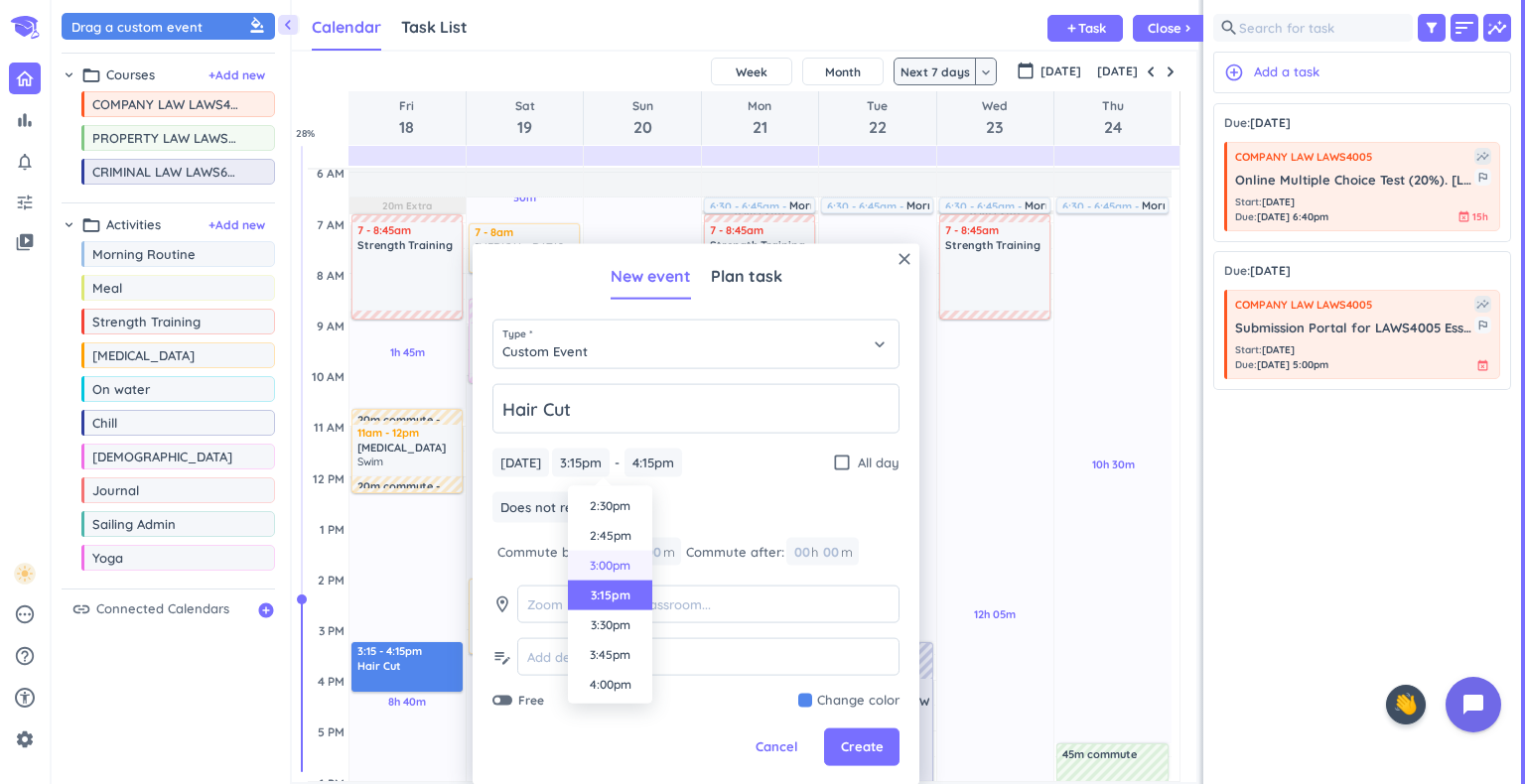 click on "3:00pm" at bounding box center (610, 566) 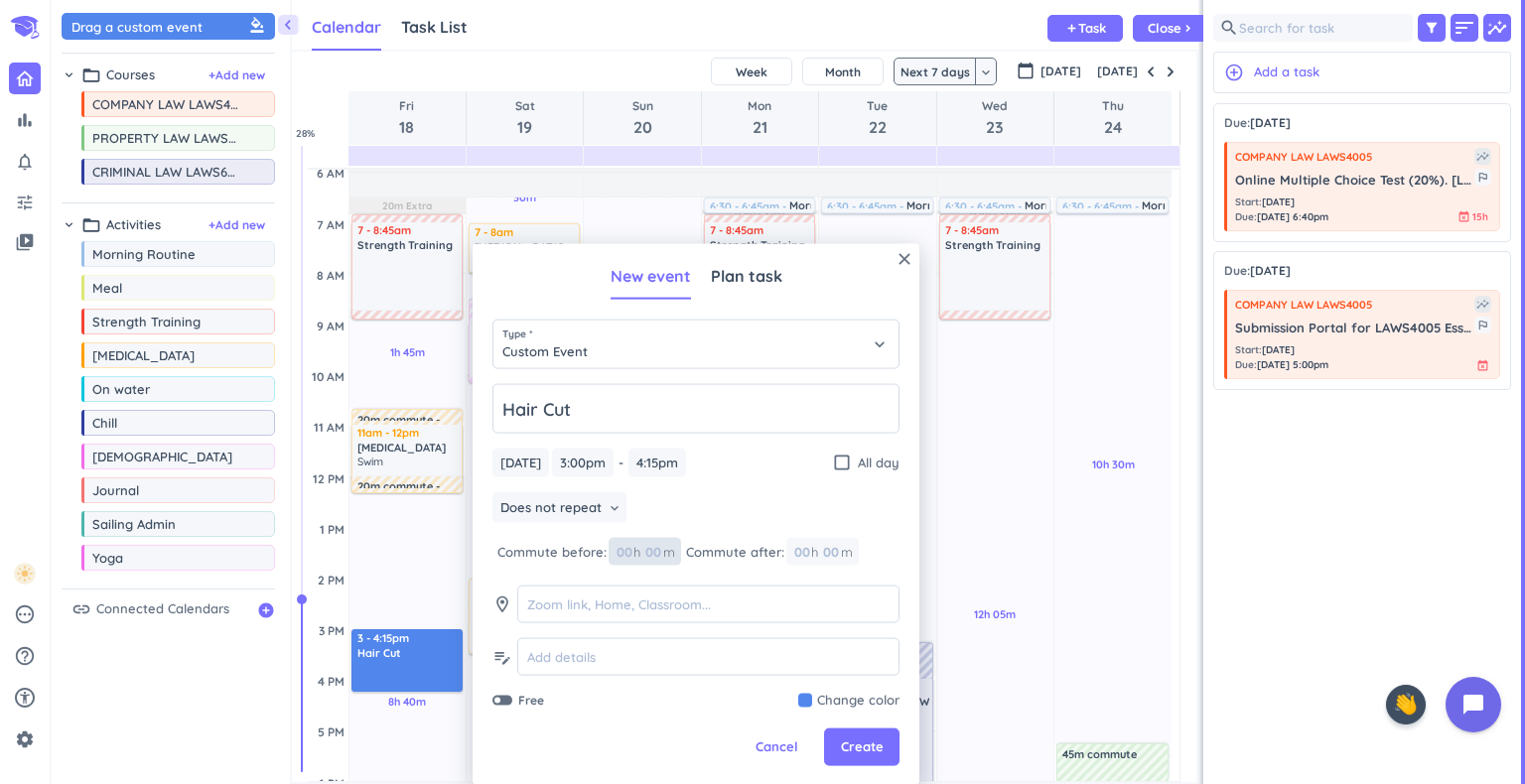 click at bounding box center [652, 552] 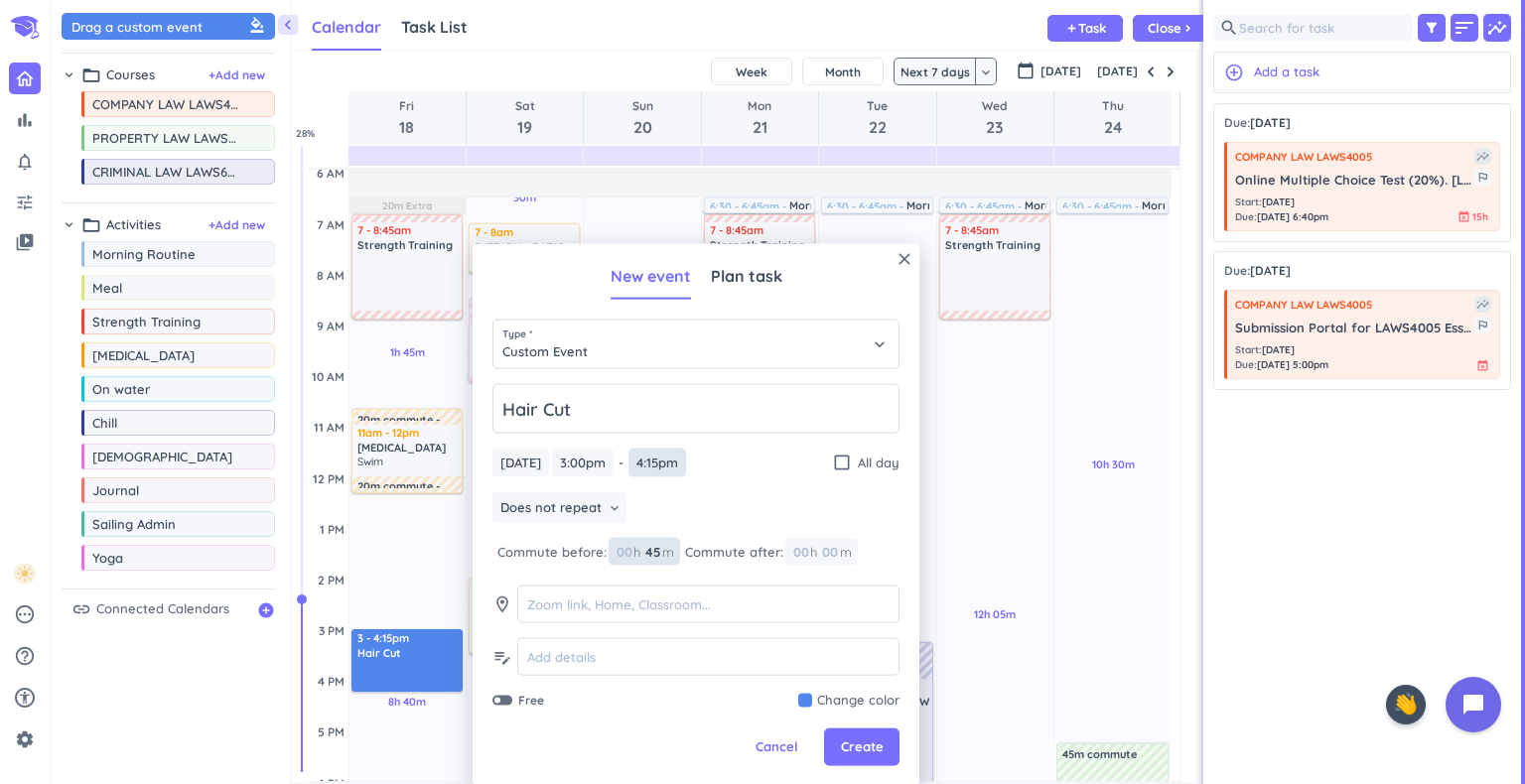 type on "45" 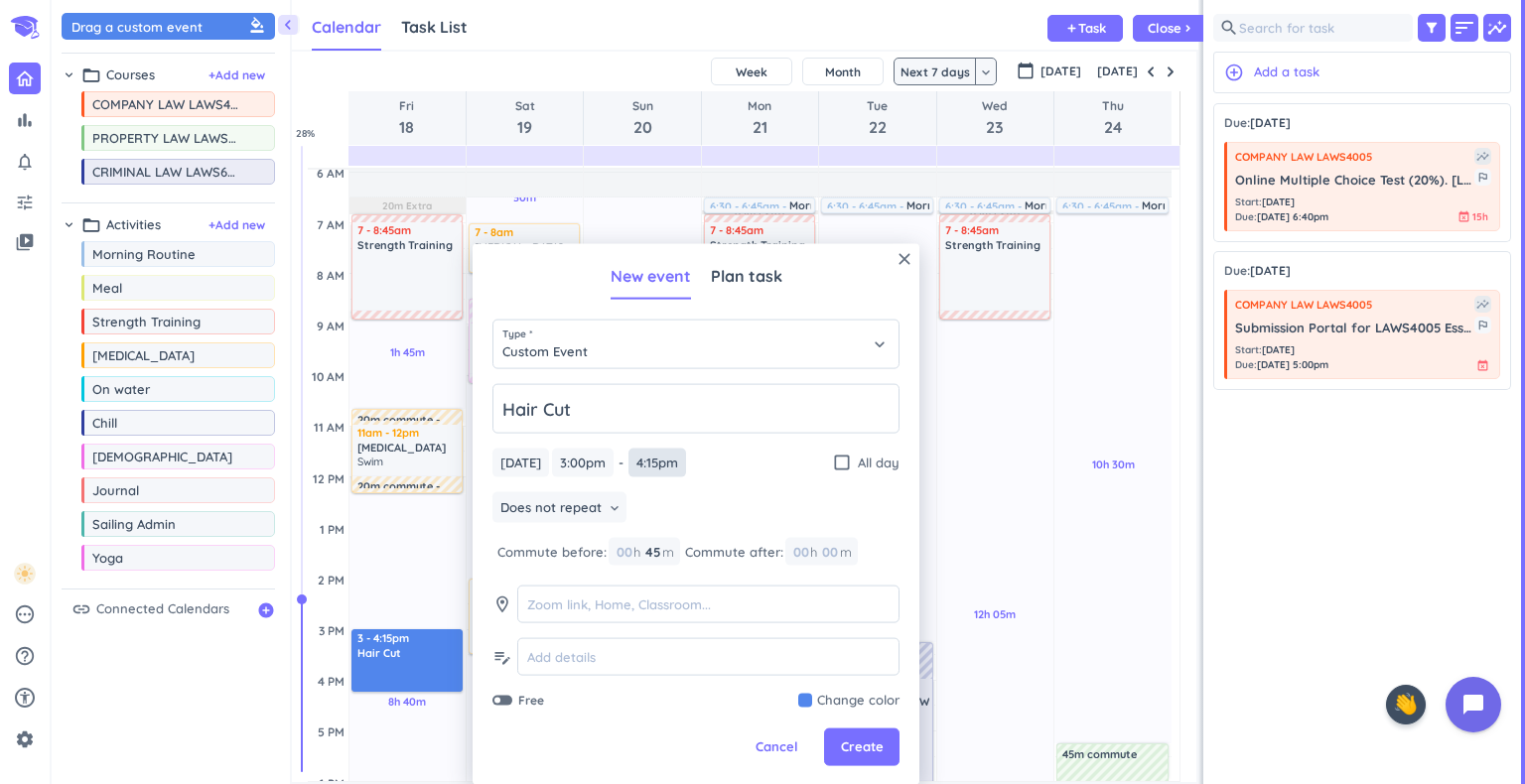 click on "4:15pm" at bounding box center (657, 462) 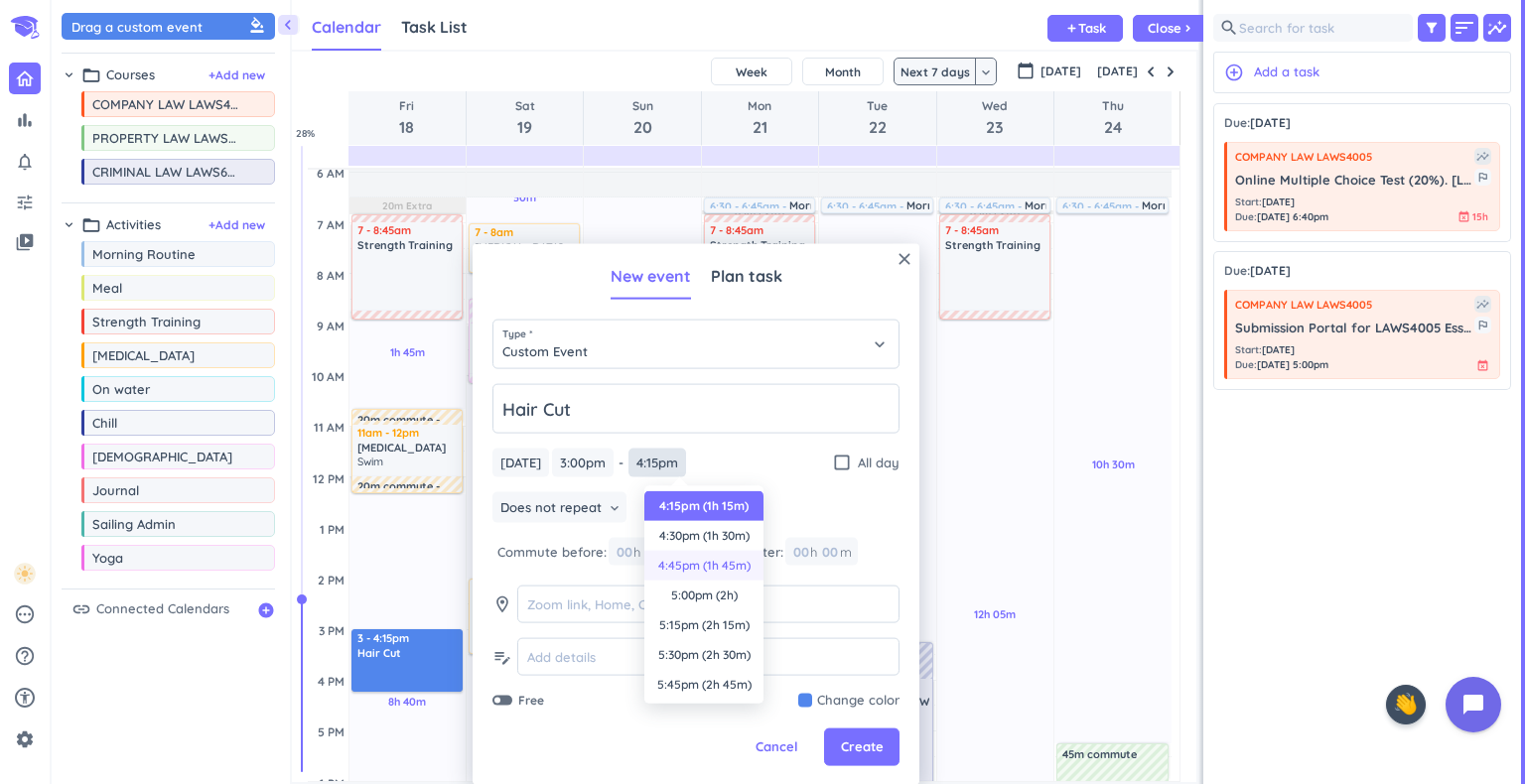 scroll, scrollTop: 0, scrollLeft: 0, axis: both 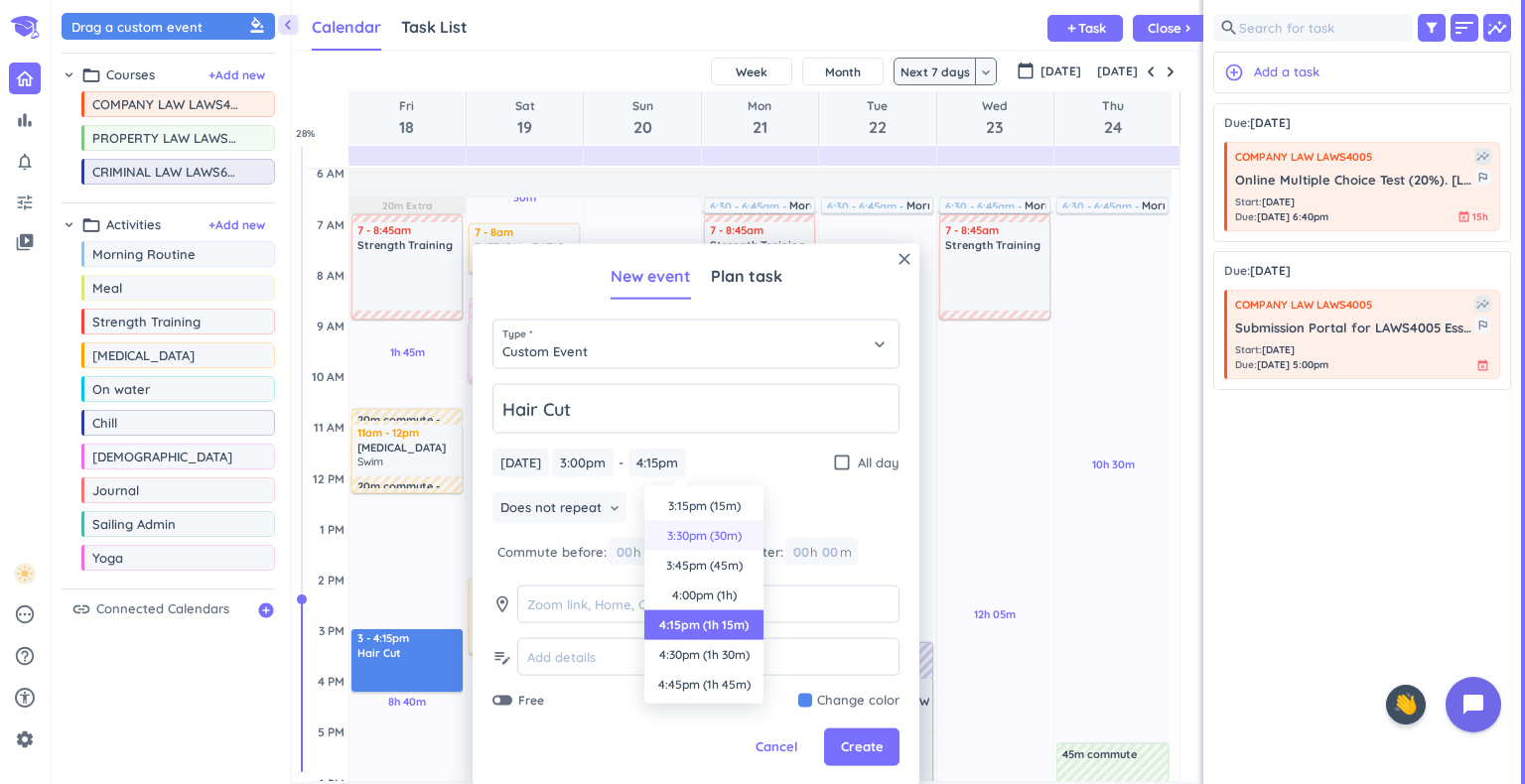 click on "3:30pm (30m)" at bounding box center (704, 536) 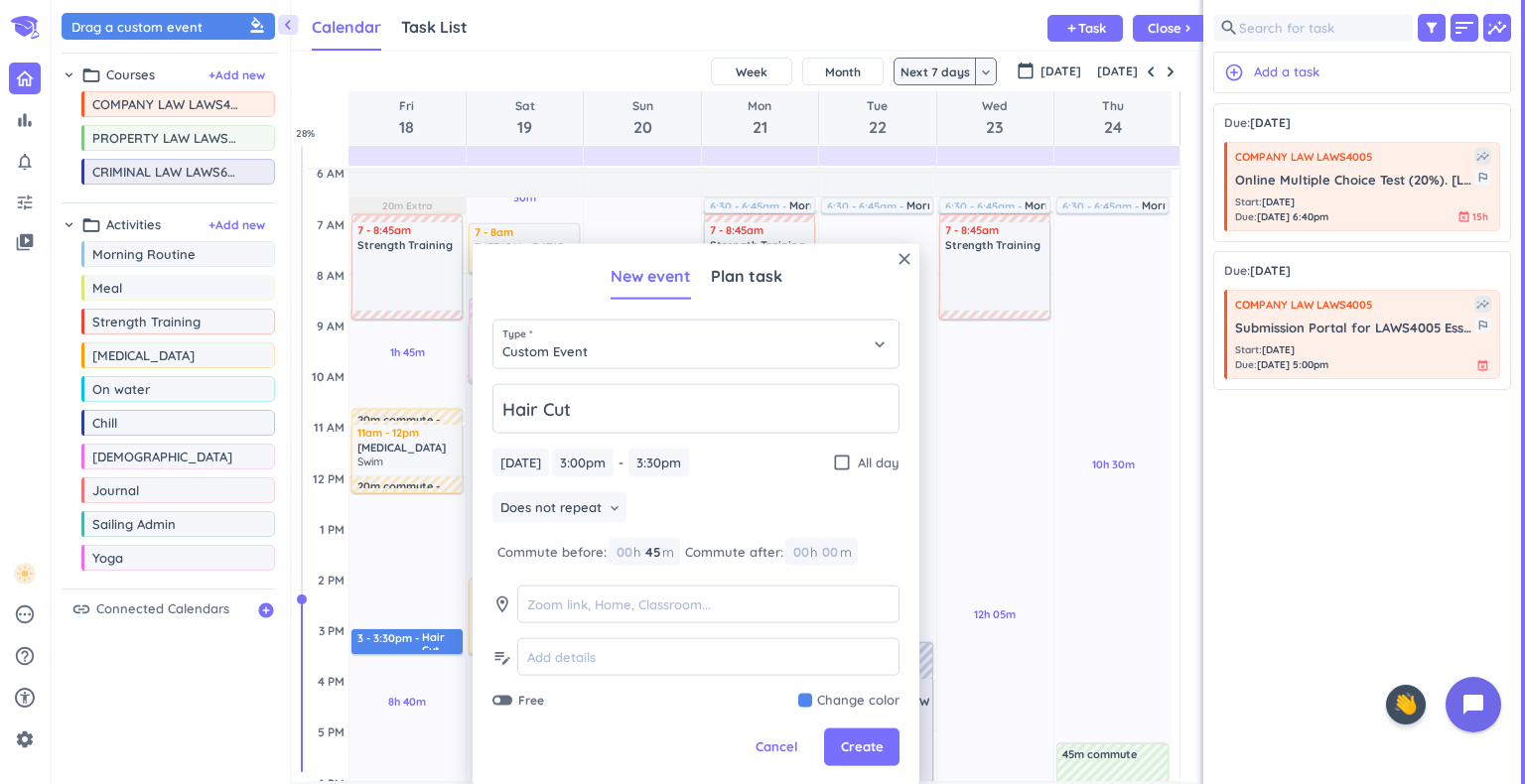 click on "Hair Cut [DATE] [DATE]   3:00pm 3:00pm - 3:30pm 3:30pm check_box_outline_blank All day Does not repeat keyboard_arrow_down Commute before: 00 h 45 45 00 m Commute after: 00 h 00 m room edit_note Free Change color" at bounding box center (696, 547) 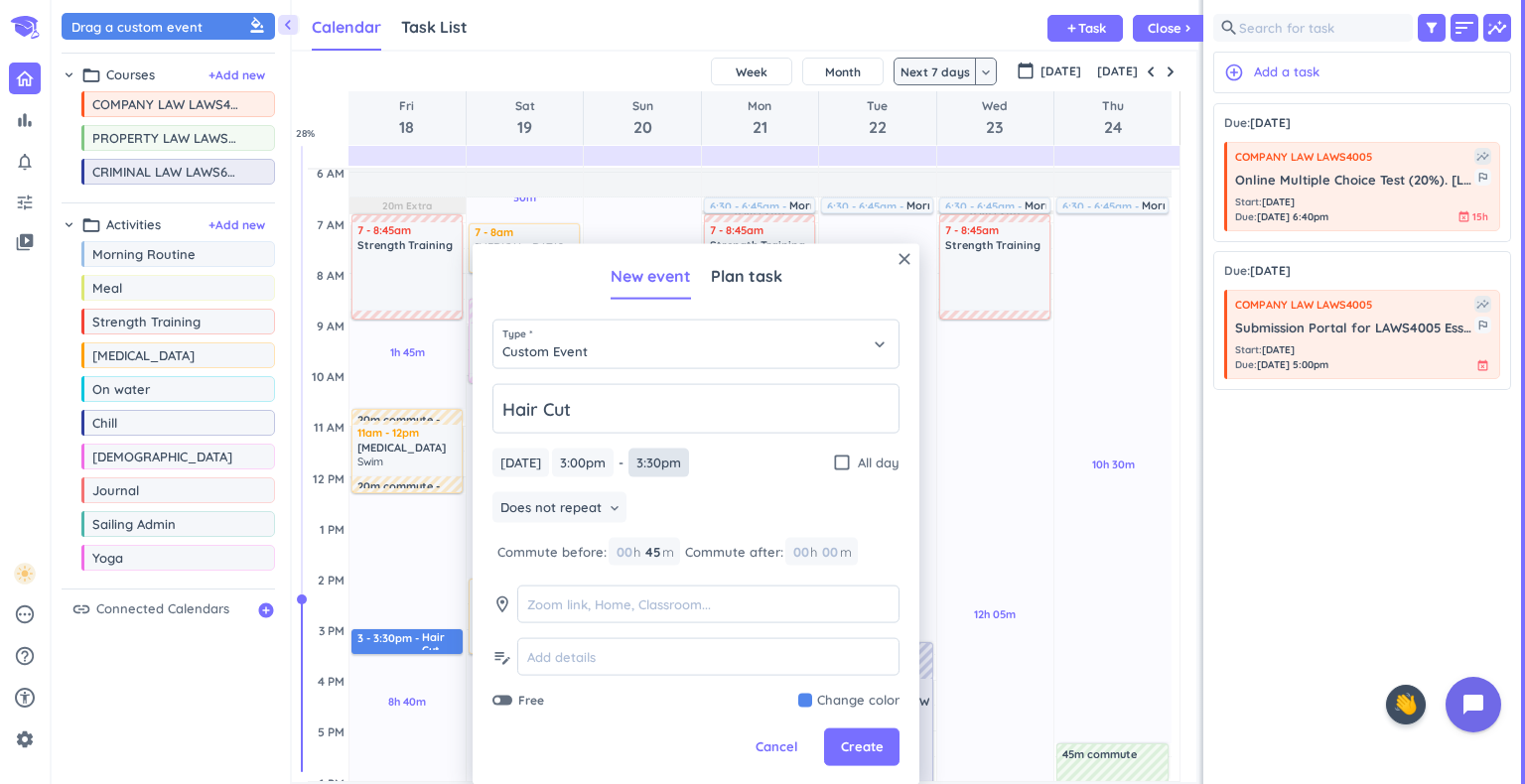 click on "3:30pm" at bounding box center (658, 462) 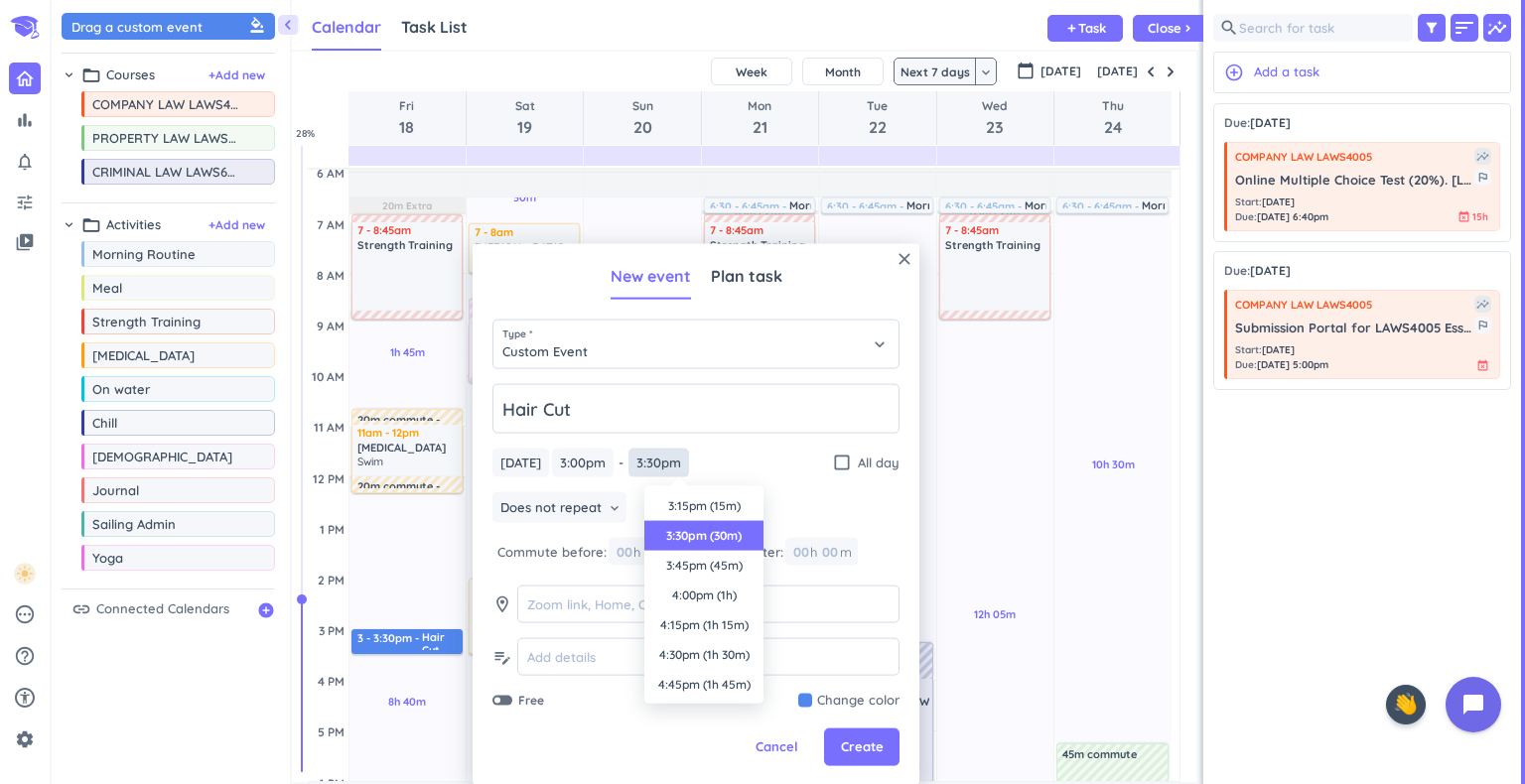 scroll, scrollTop: 30, scrollLeft: 0, axis: vertical 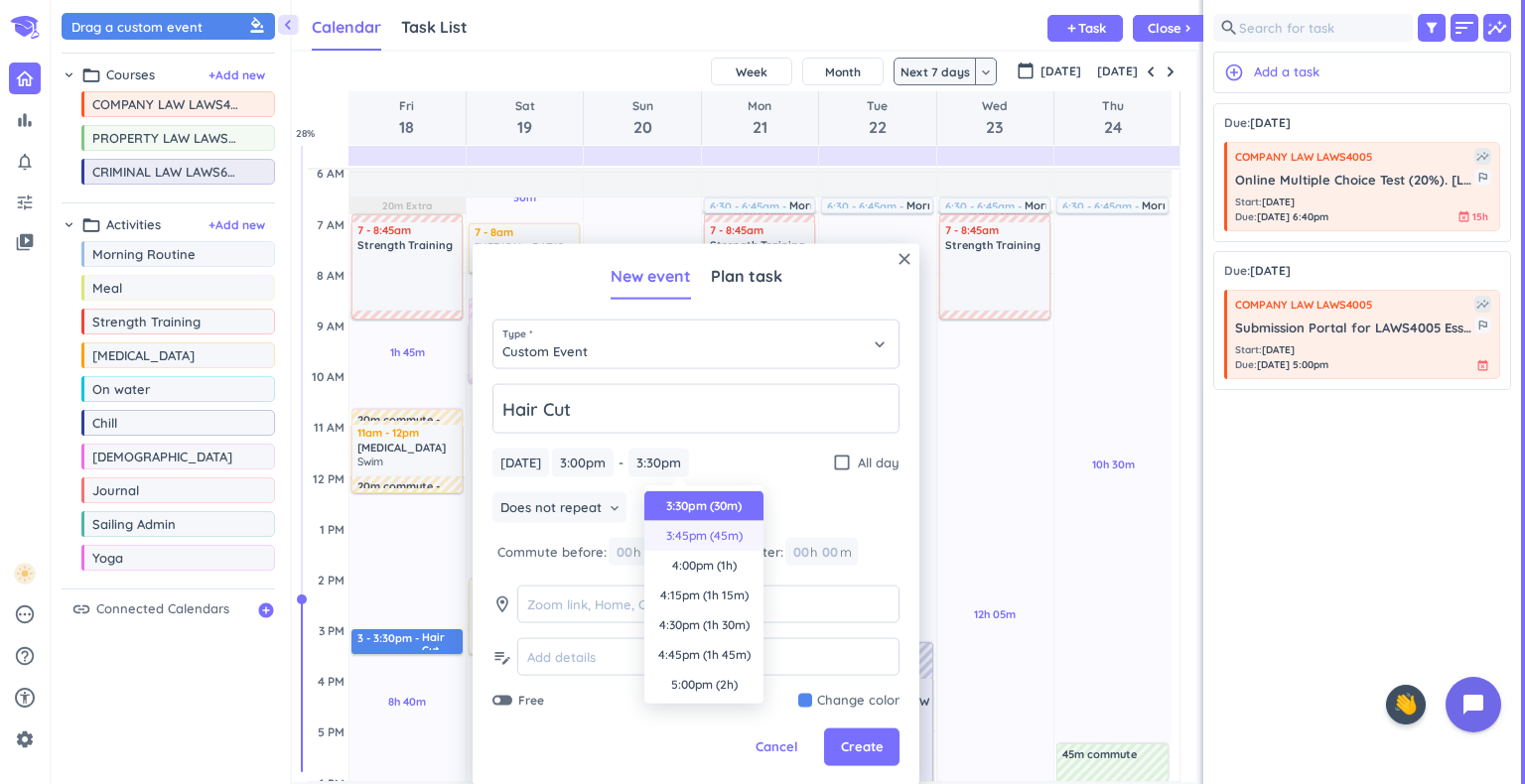 click on "3:45pm (45m)" at bounding box center [704, 536] 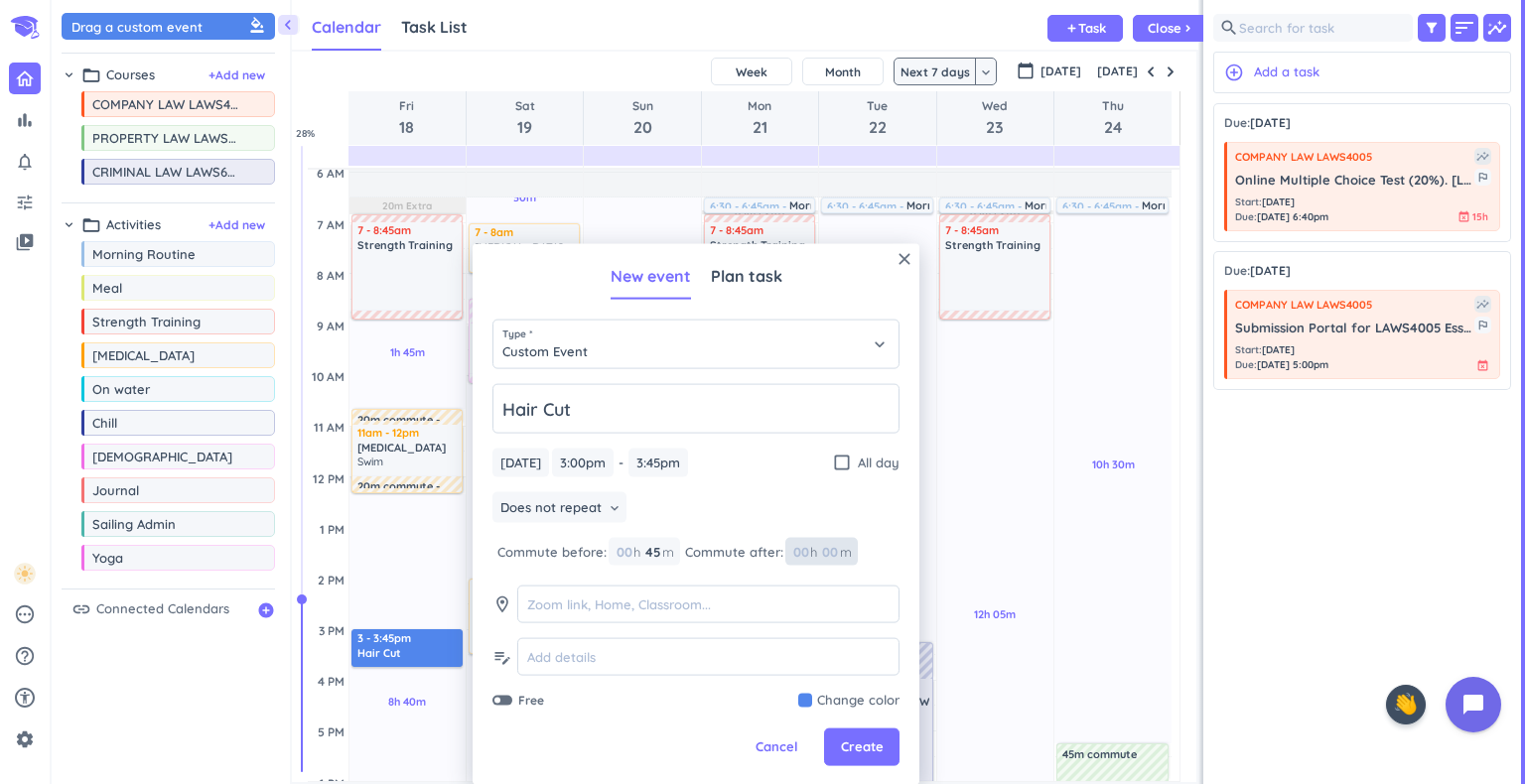 click at bounding box center (829, 552) 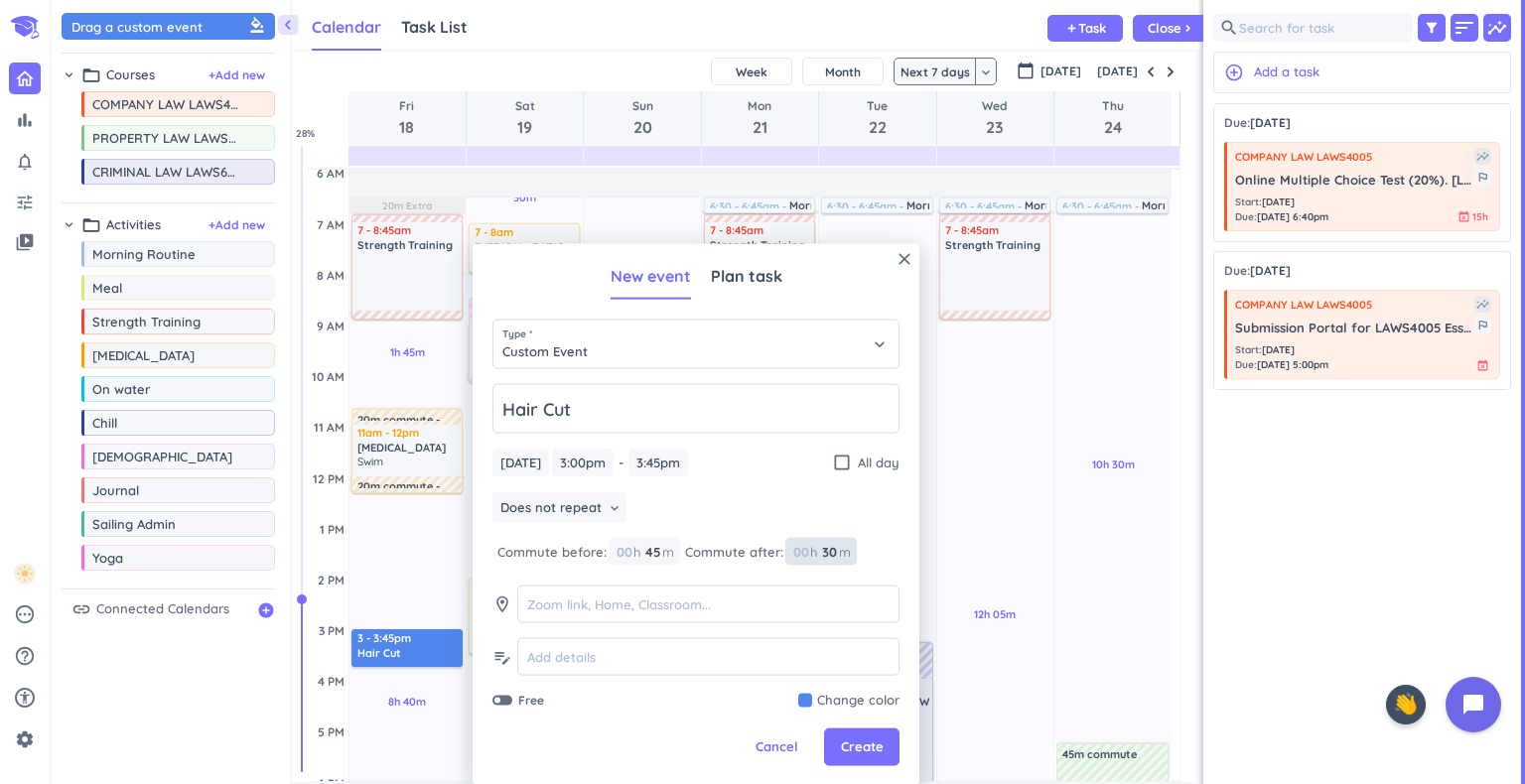 type on "30" 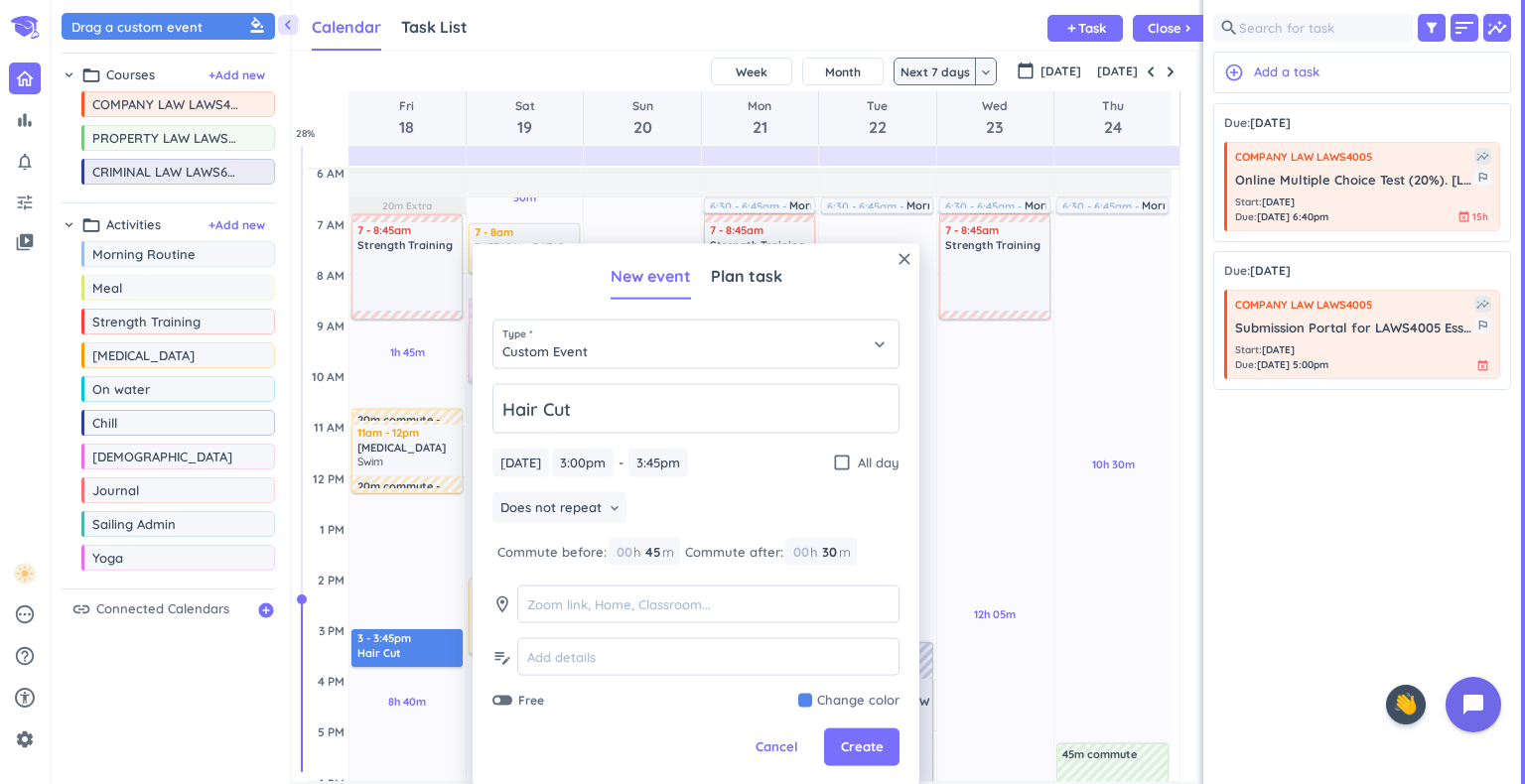 click at bounding box center [849, 701] 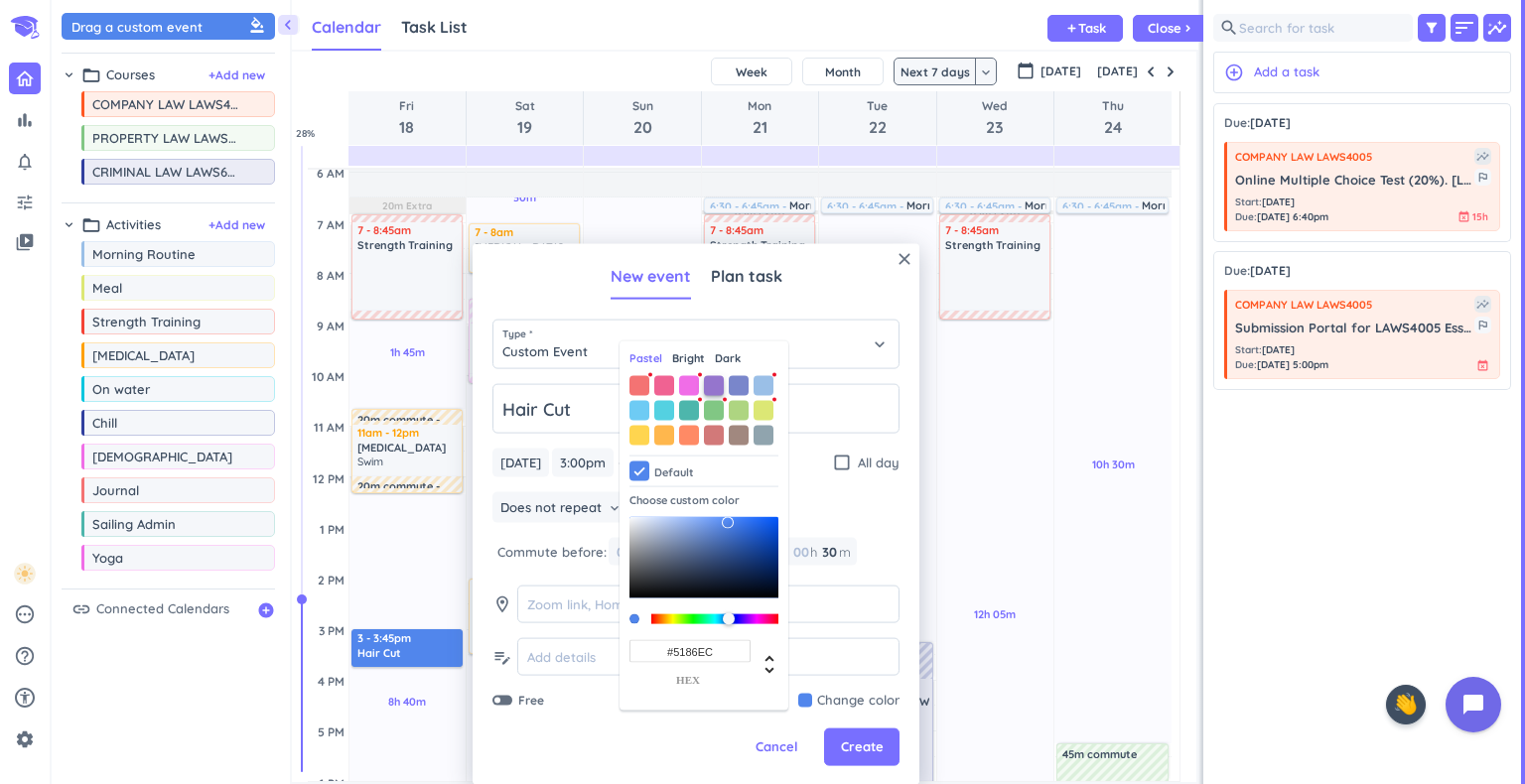 click at bounding box center (714, 385) 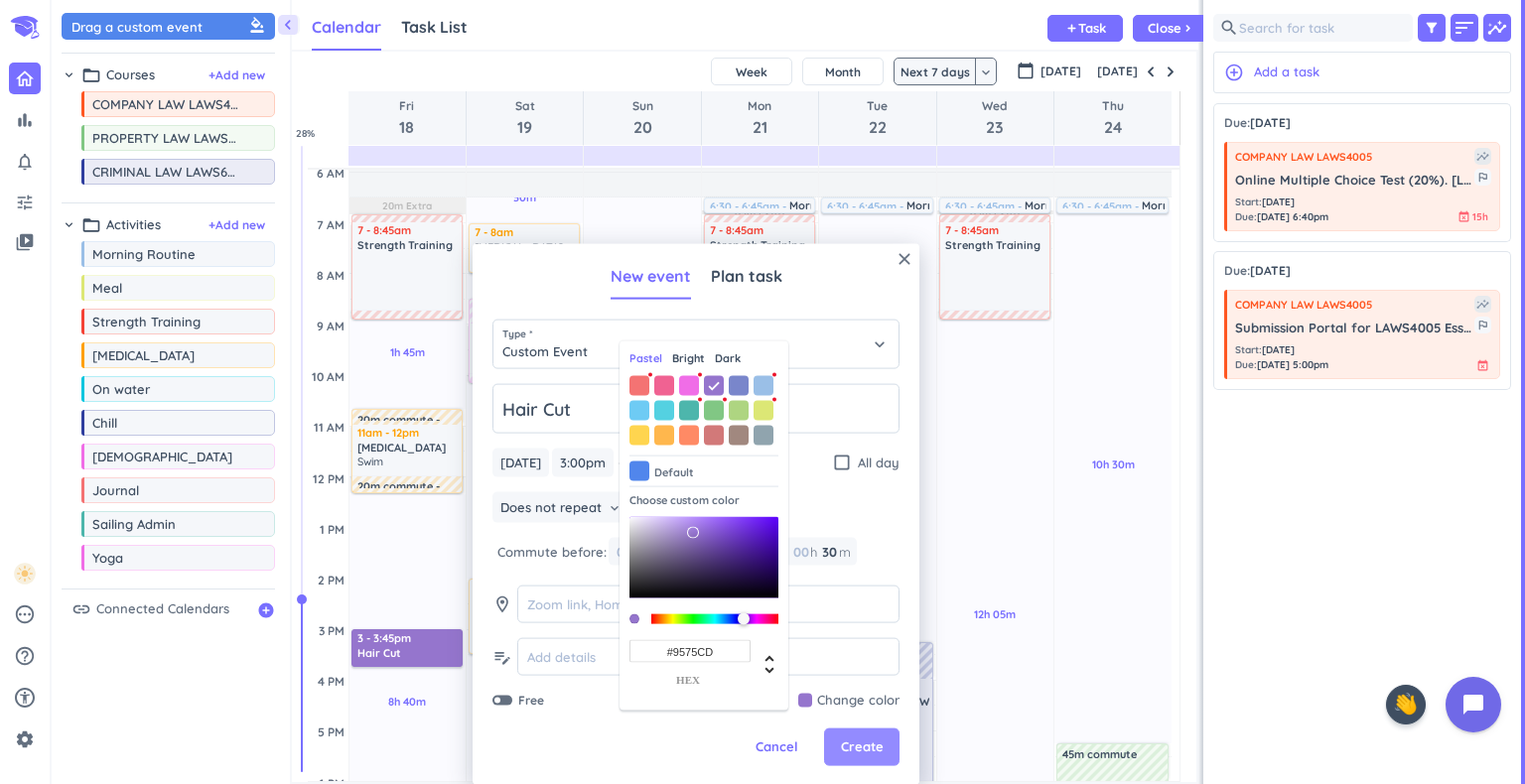 click on "Create" at bounding box center (862, 747) 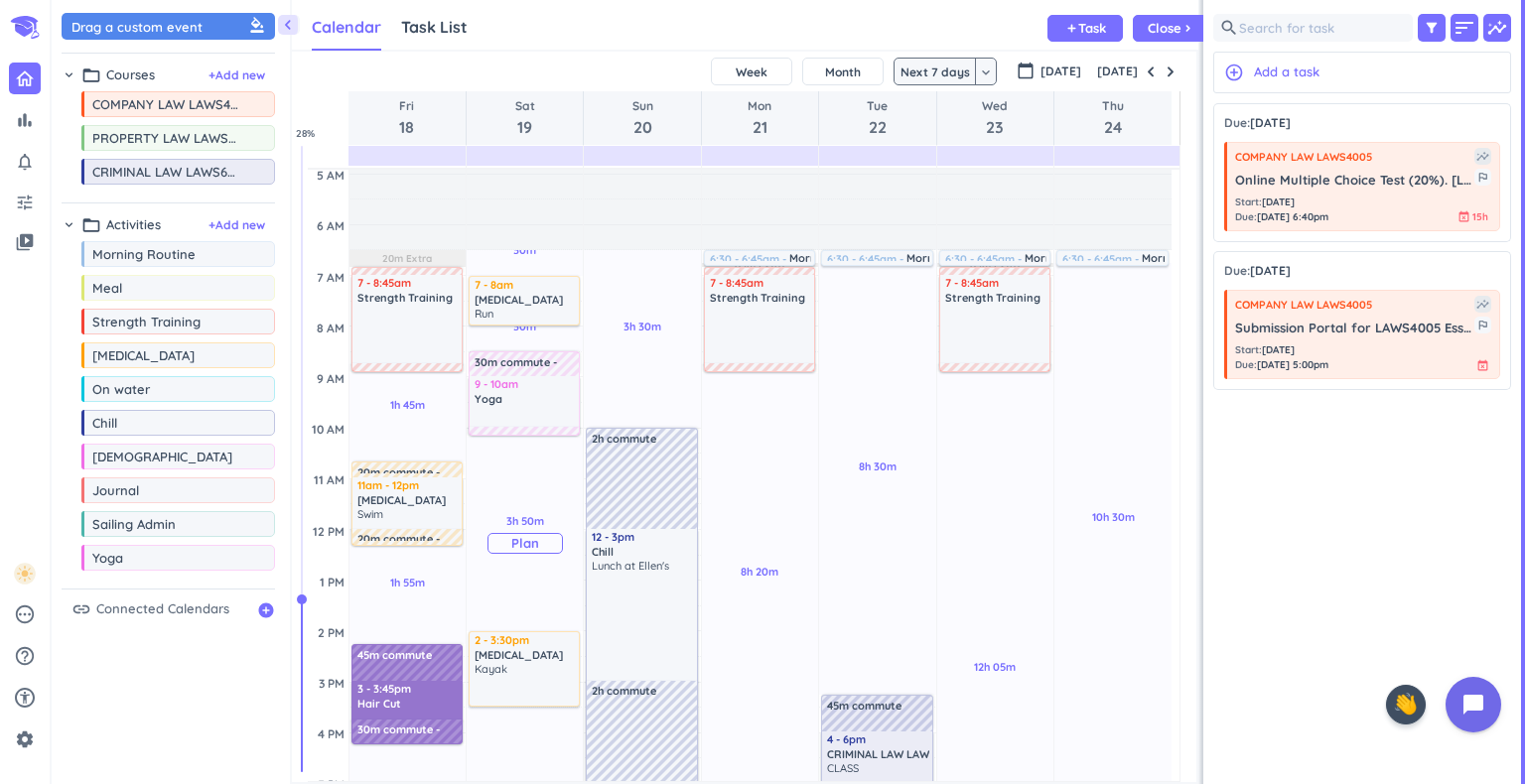 scroll, scrollTop: 13, scrollLeft: 0, axis: vertical 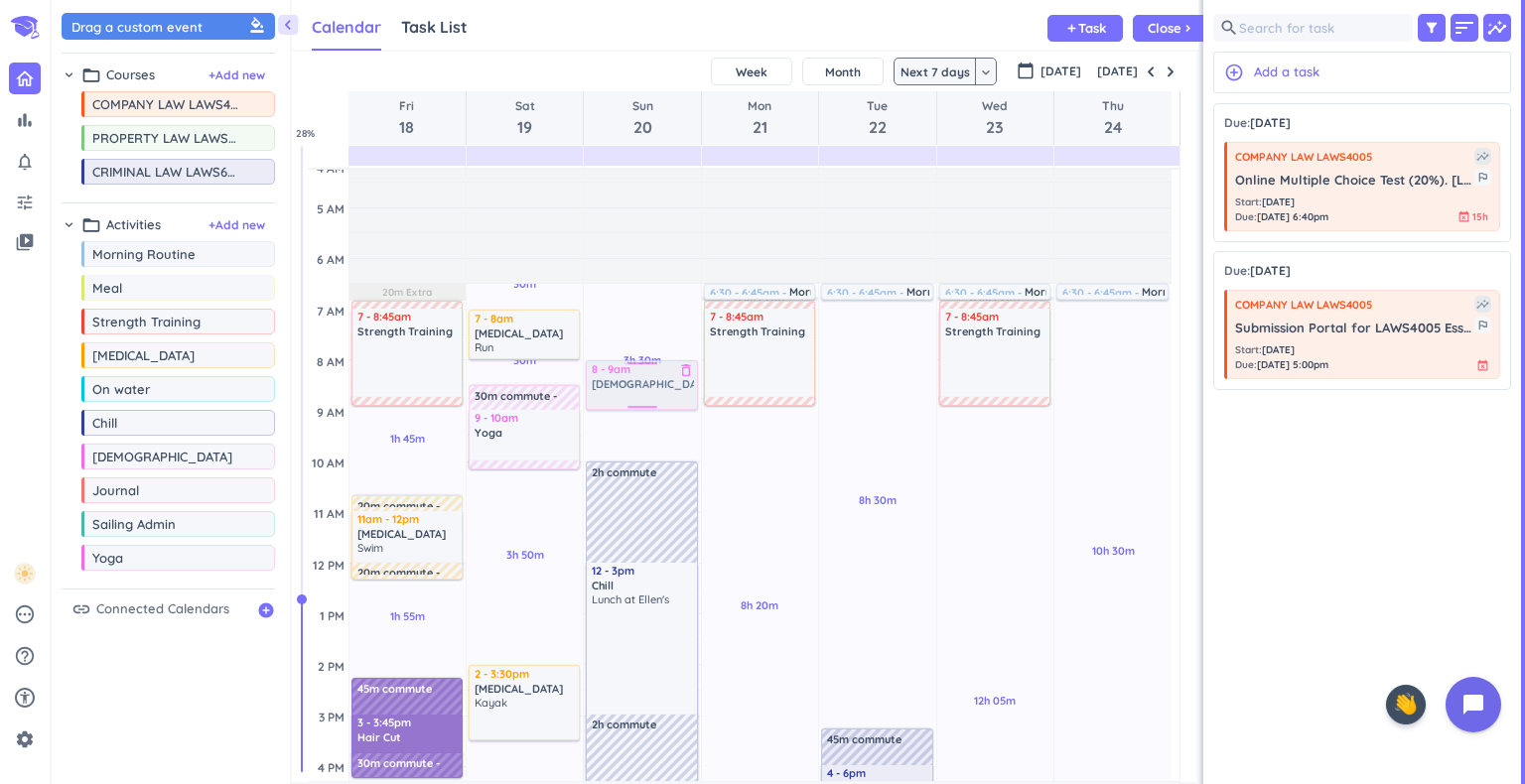 drag, startPoint x: 160, startPoint y: 459, endPoint x: 655, endPoint y: 360, distance: 504.80293 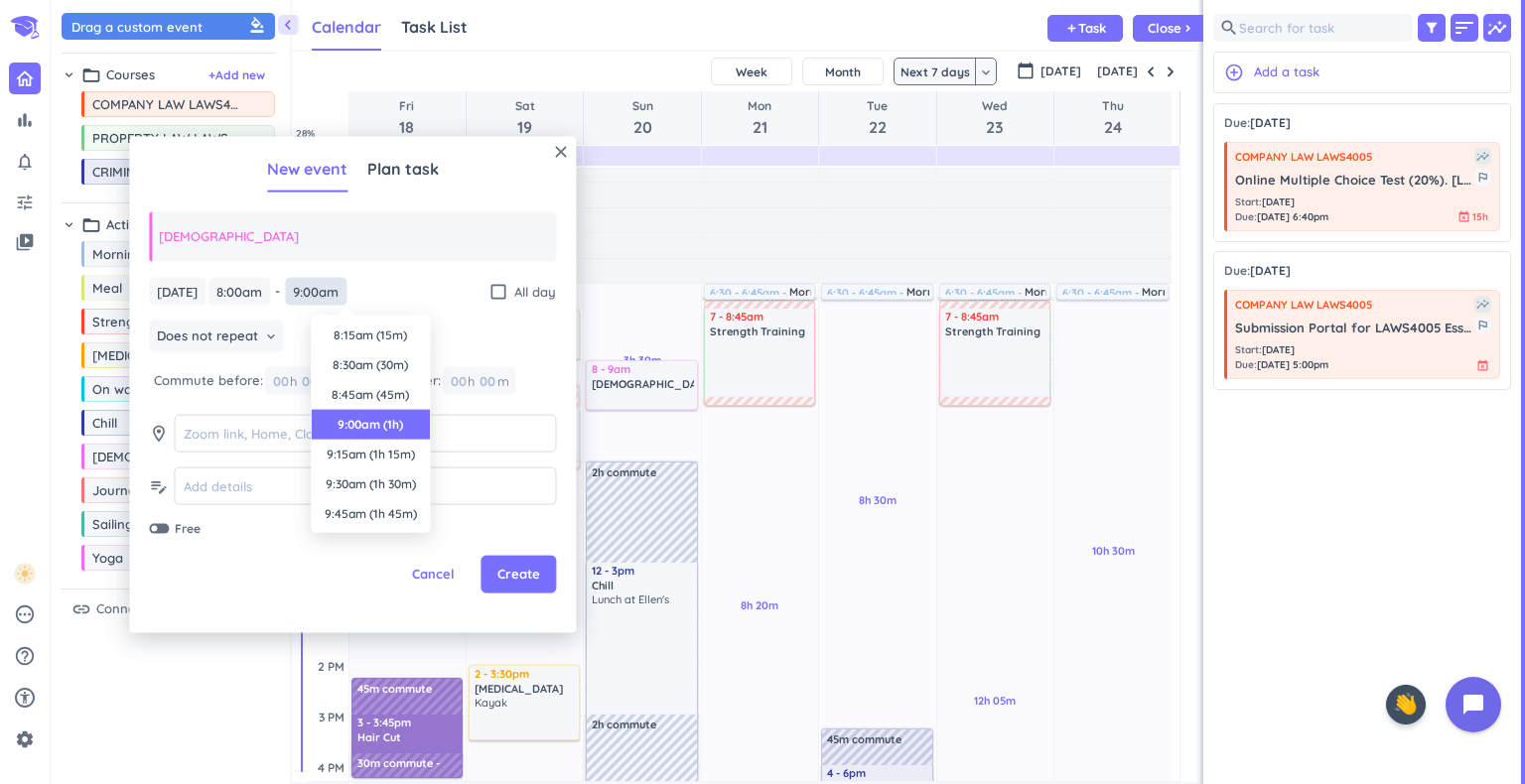 click on "9:00am" at bounding box center [316, 291] 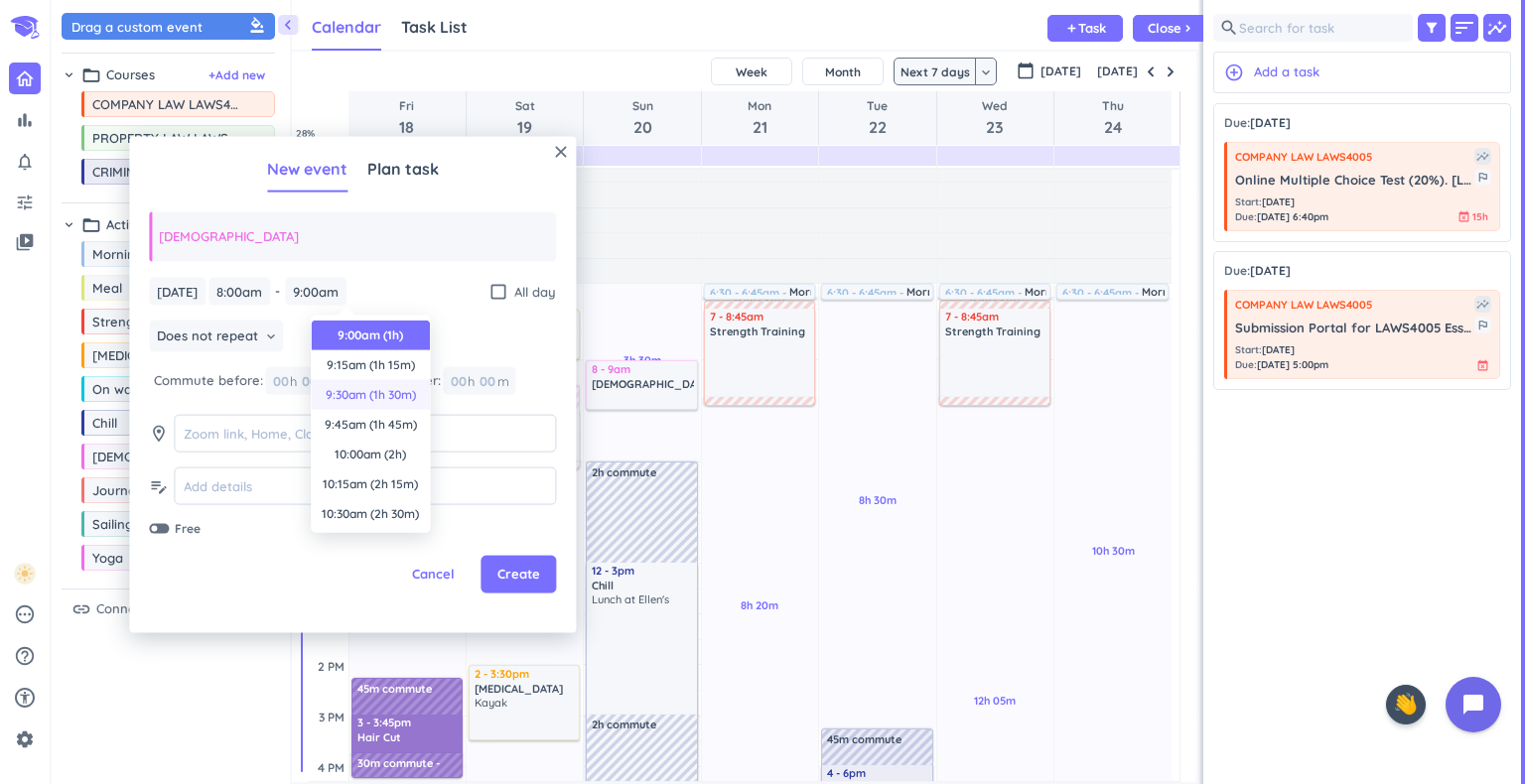 click on "9:30am (1h 30m)" at bounding box center [370, 395] 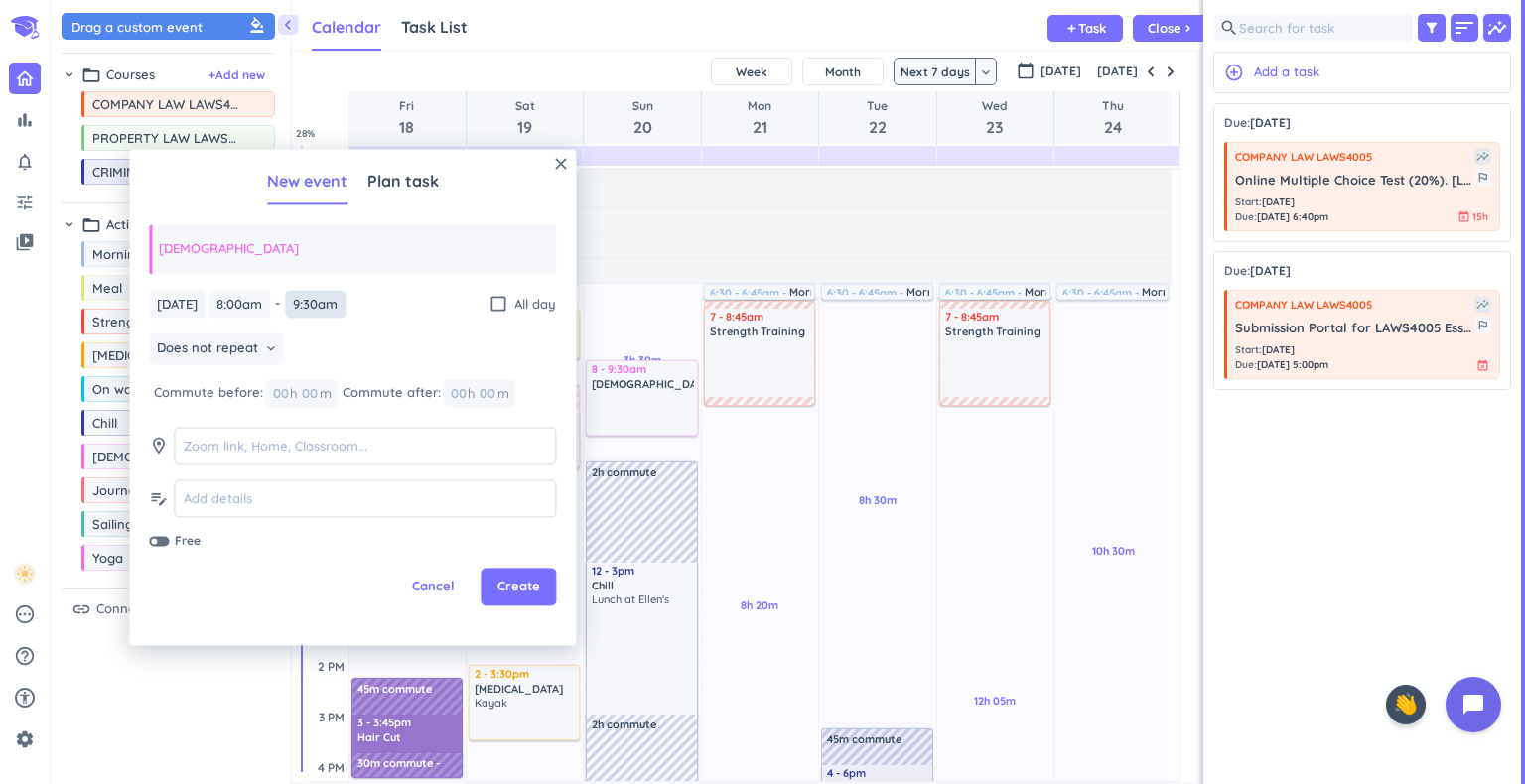 click on "9:30am" at bounding box center [315, 304] 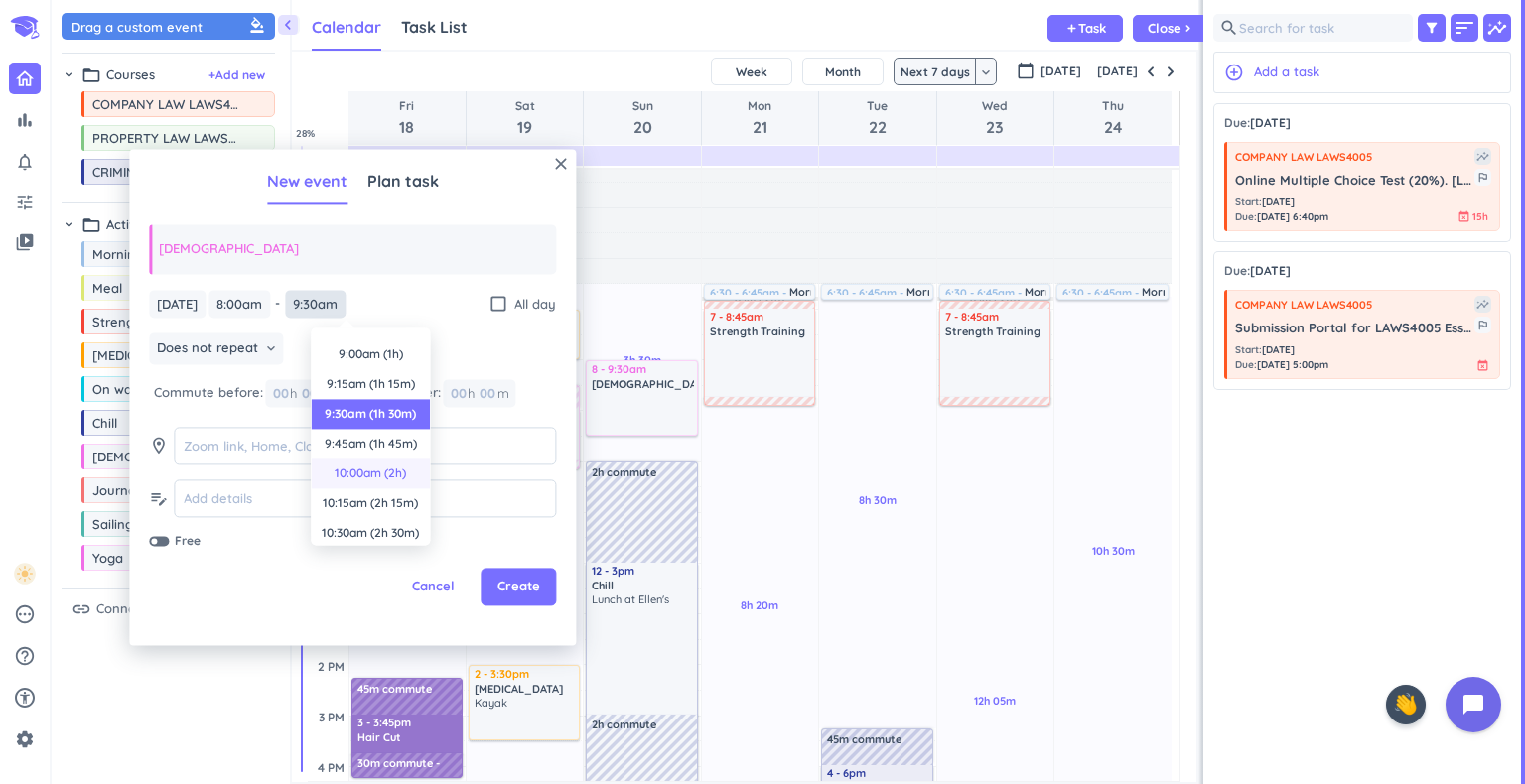 scroll, scrollTop: 62, scrollLeft: 0, axis: vertical 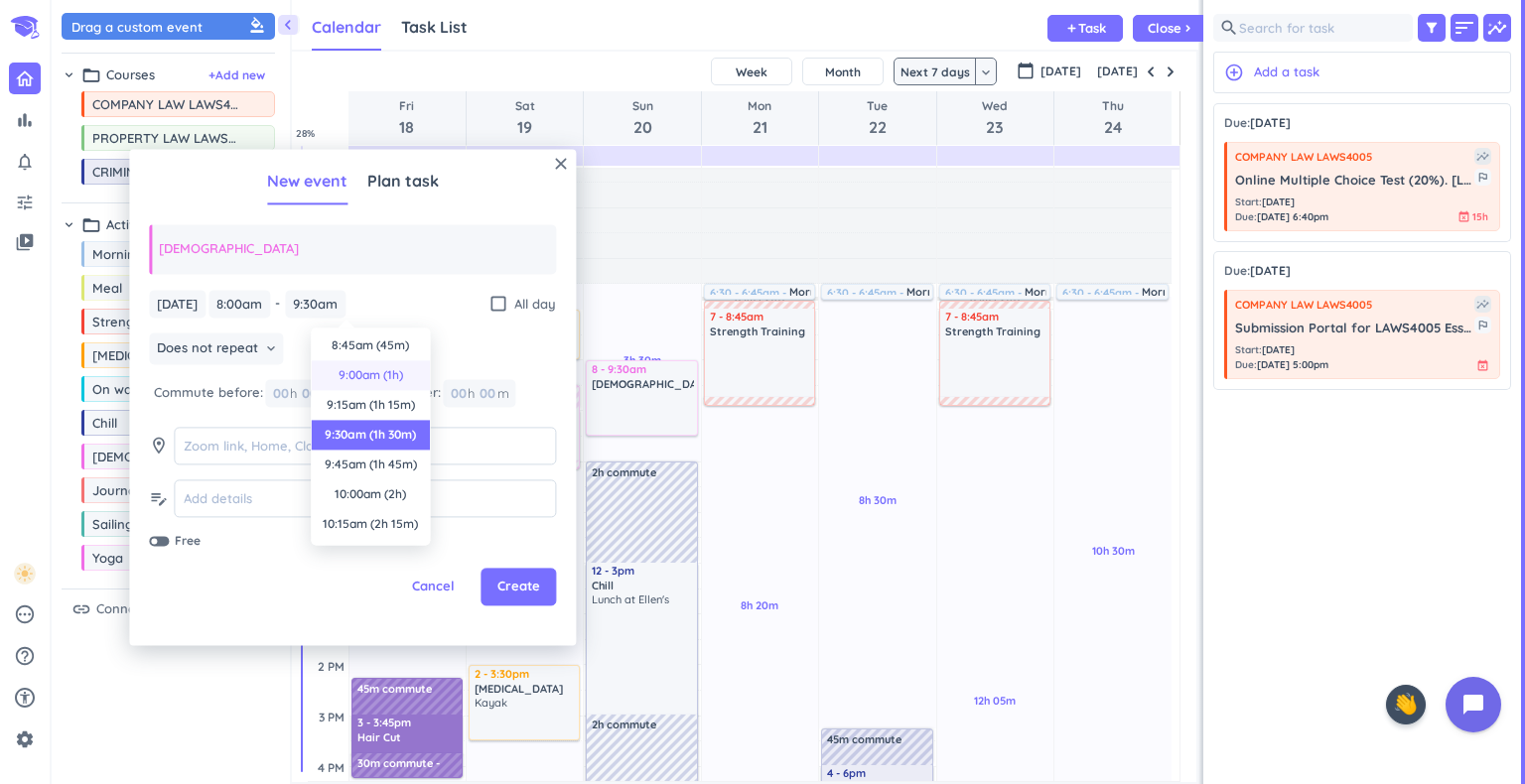 click on "9:00am (1h)" at bounding box center (370, 375) 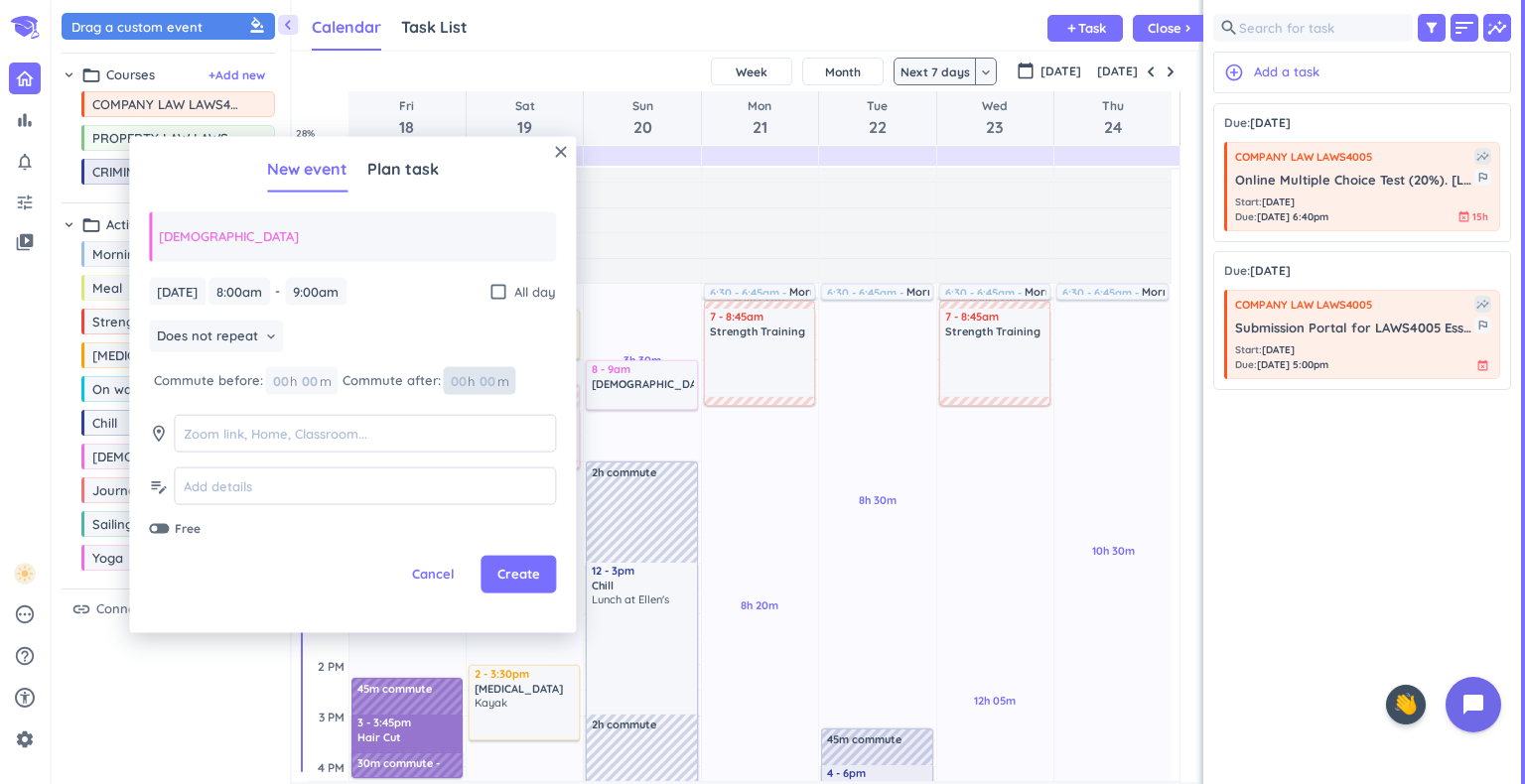 click at bounding box center (486, 380) 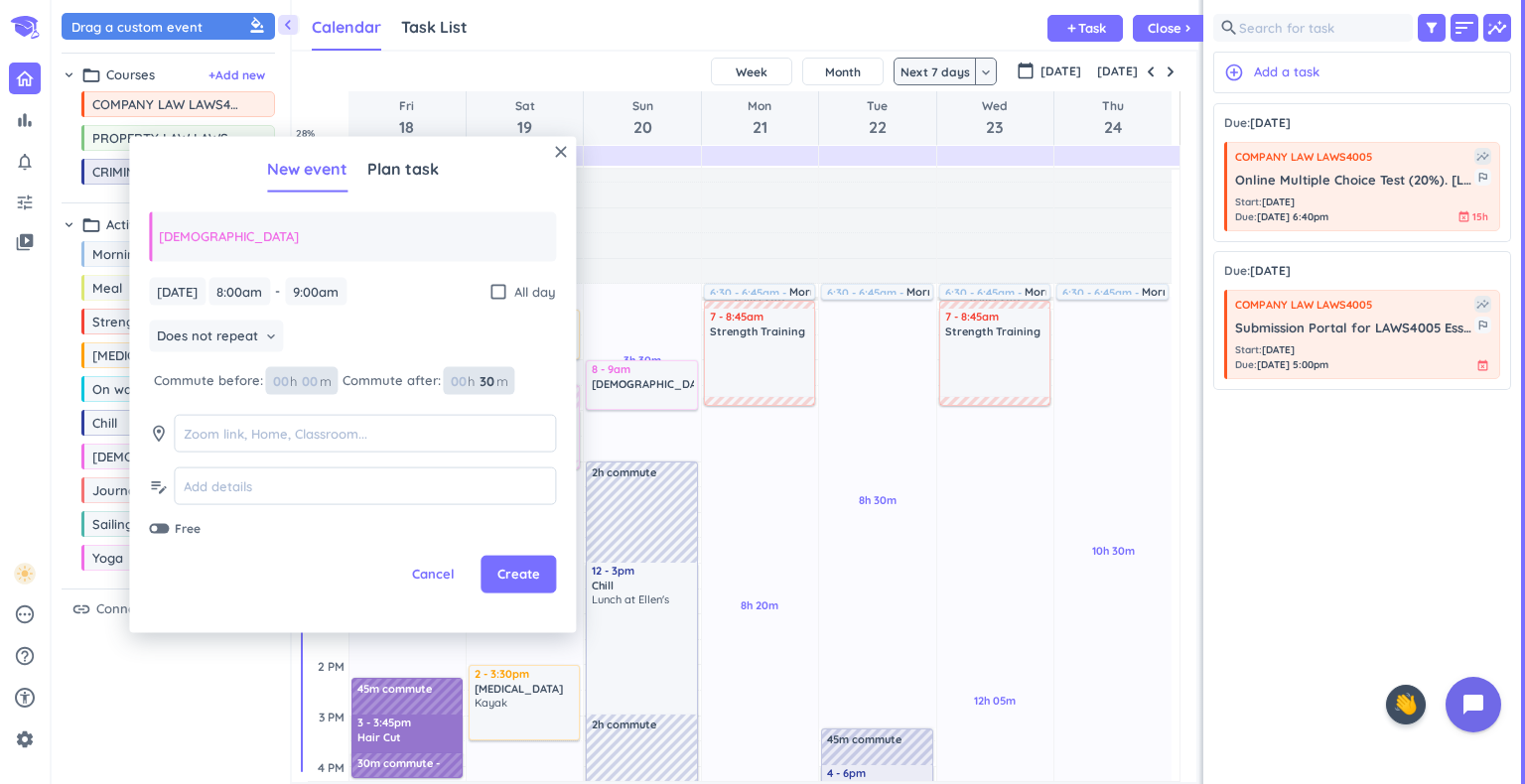 type on "30" 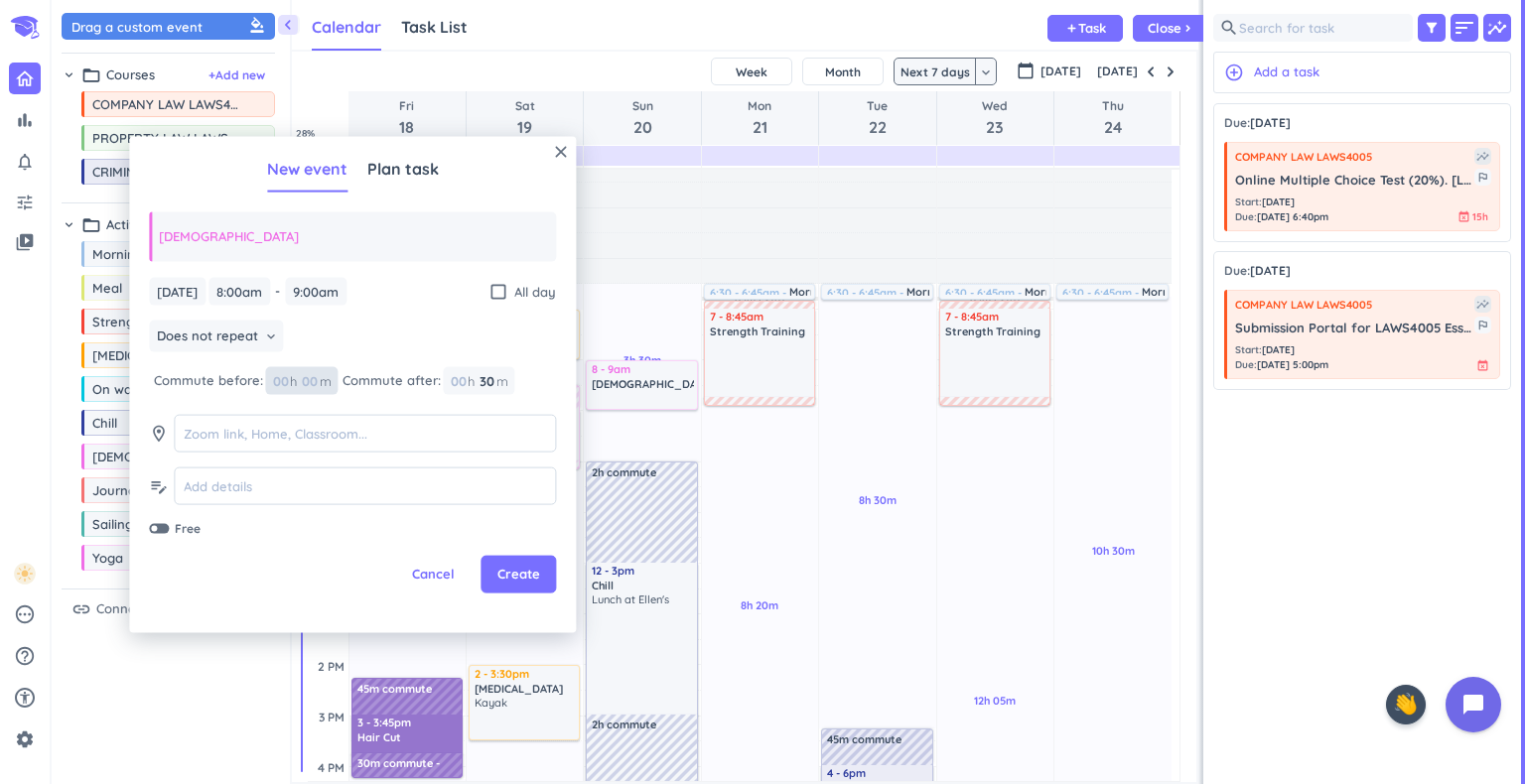 click at bounding box center [309, 380] 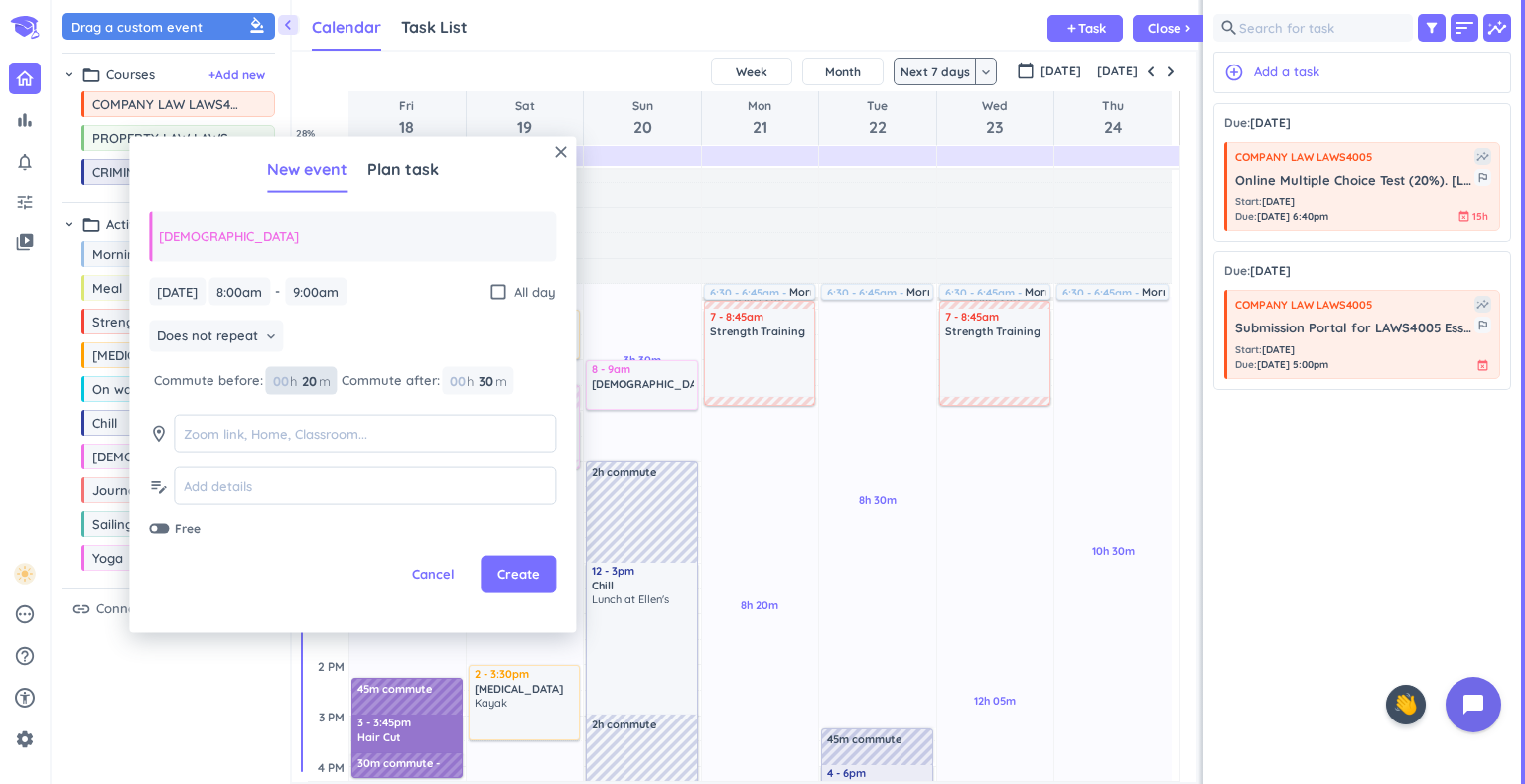 type on "20" 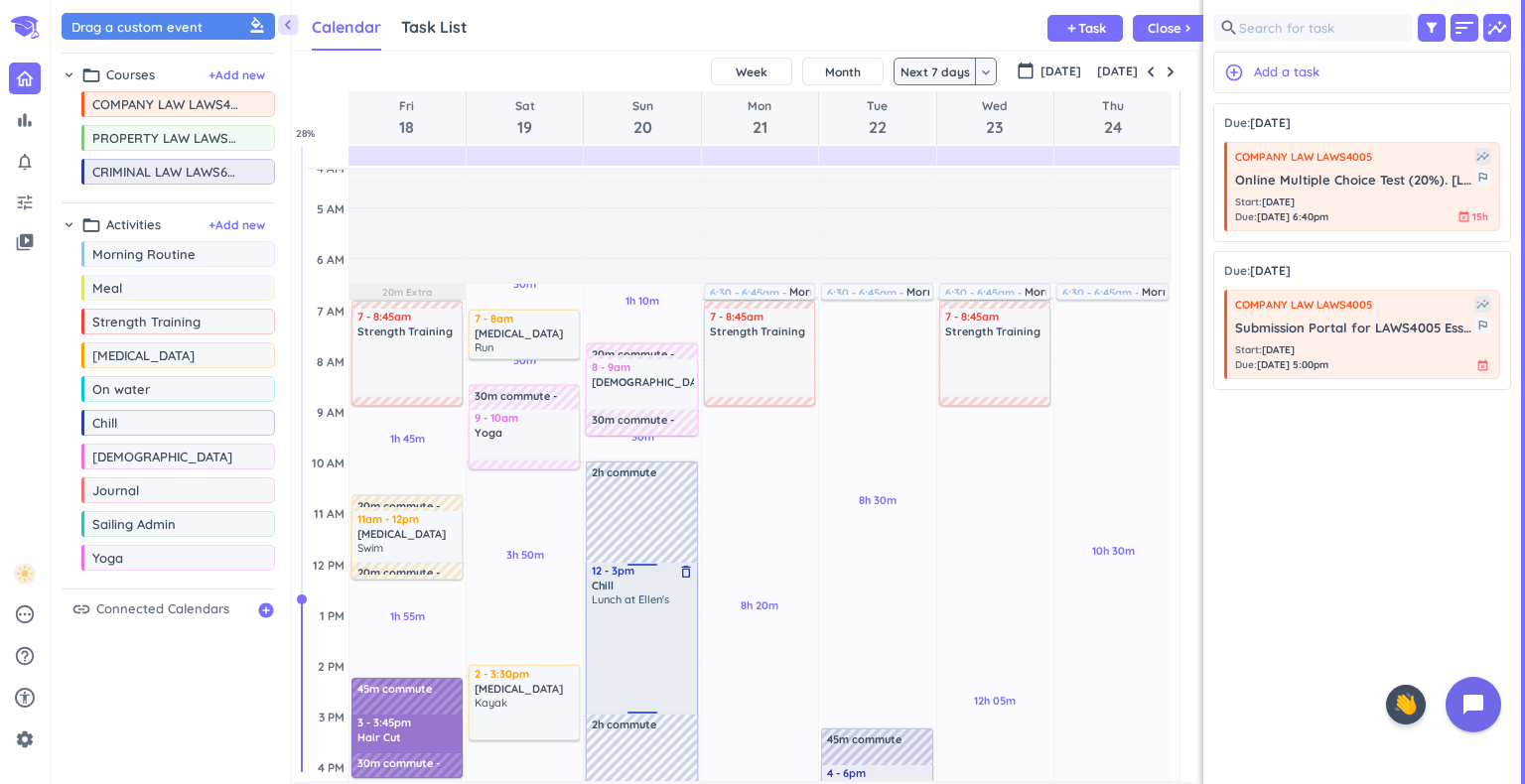 click on "Lunch at Ellen's" at bounding box center [642, 653] 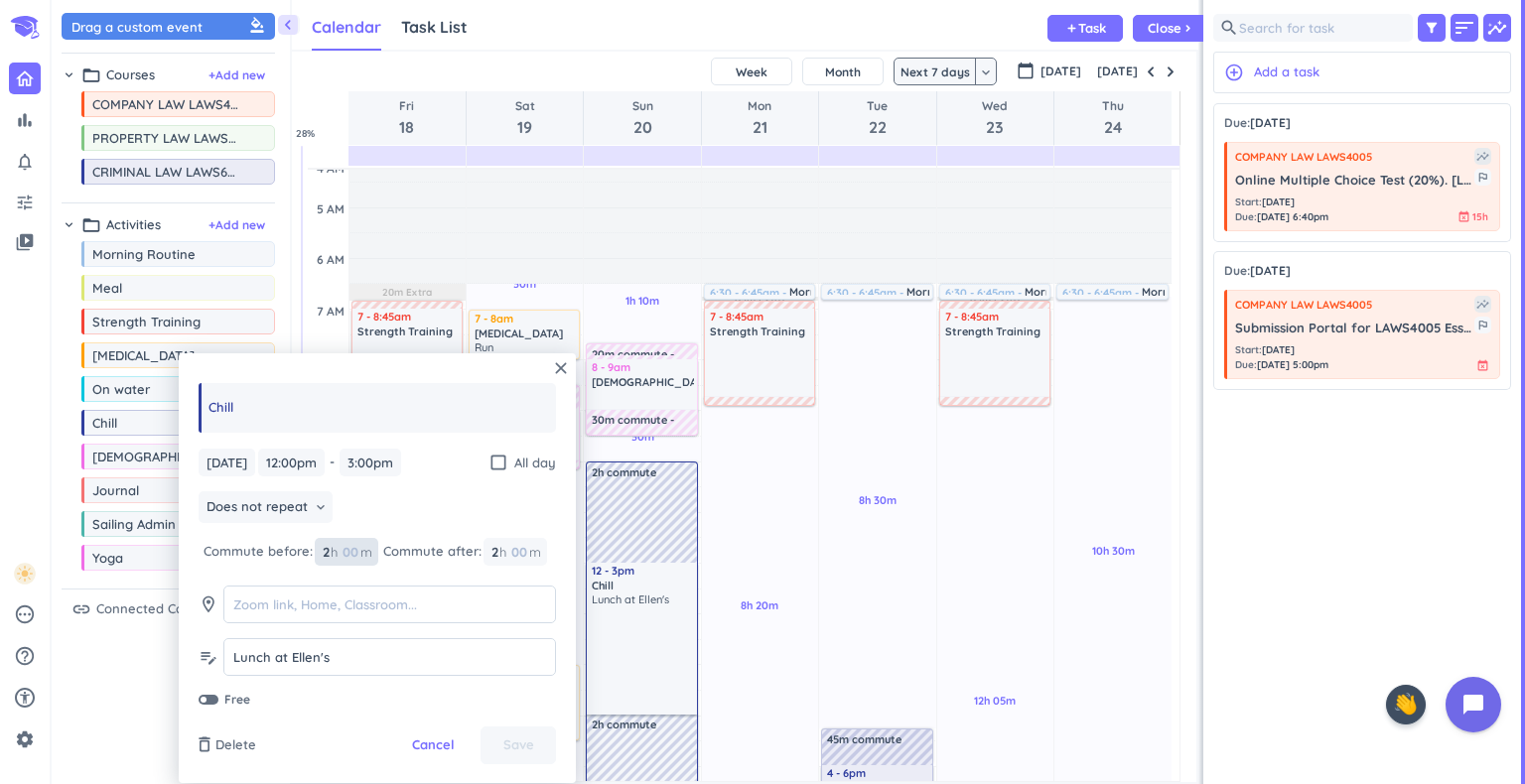click on "2 2 00" at bounding box center (331, 552) 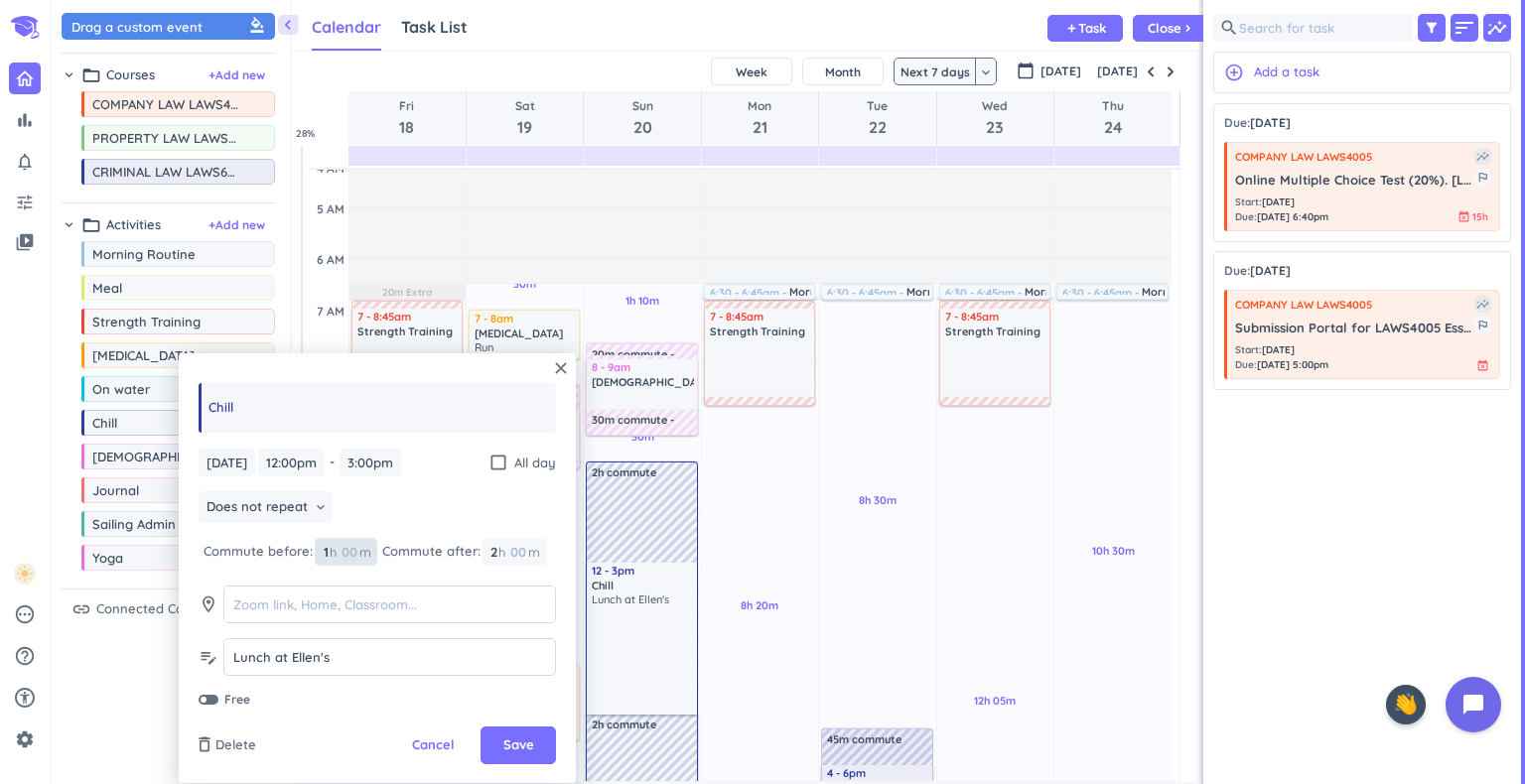 type on "1" 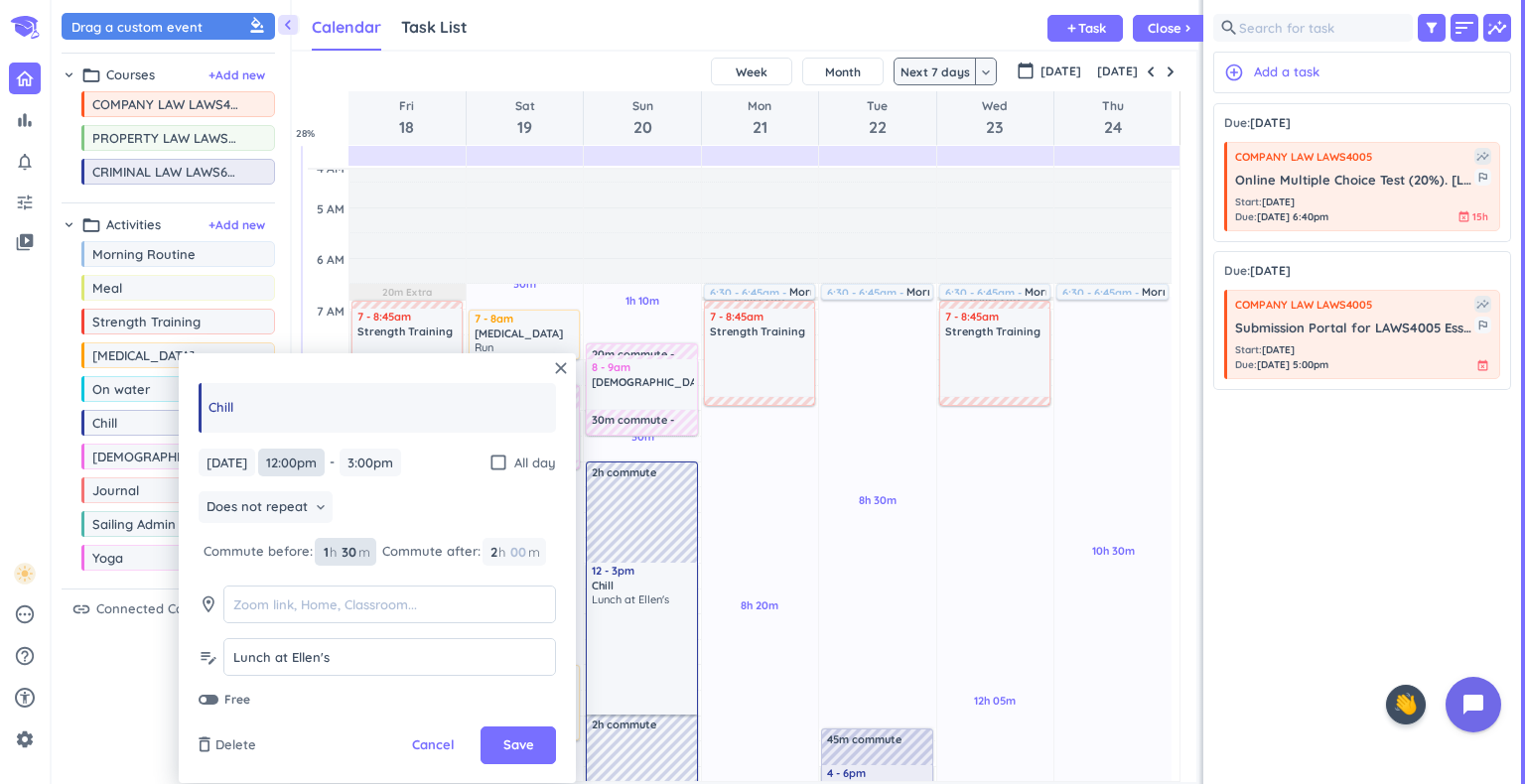 type on "30" 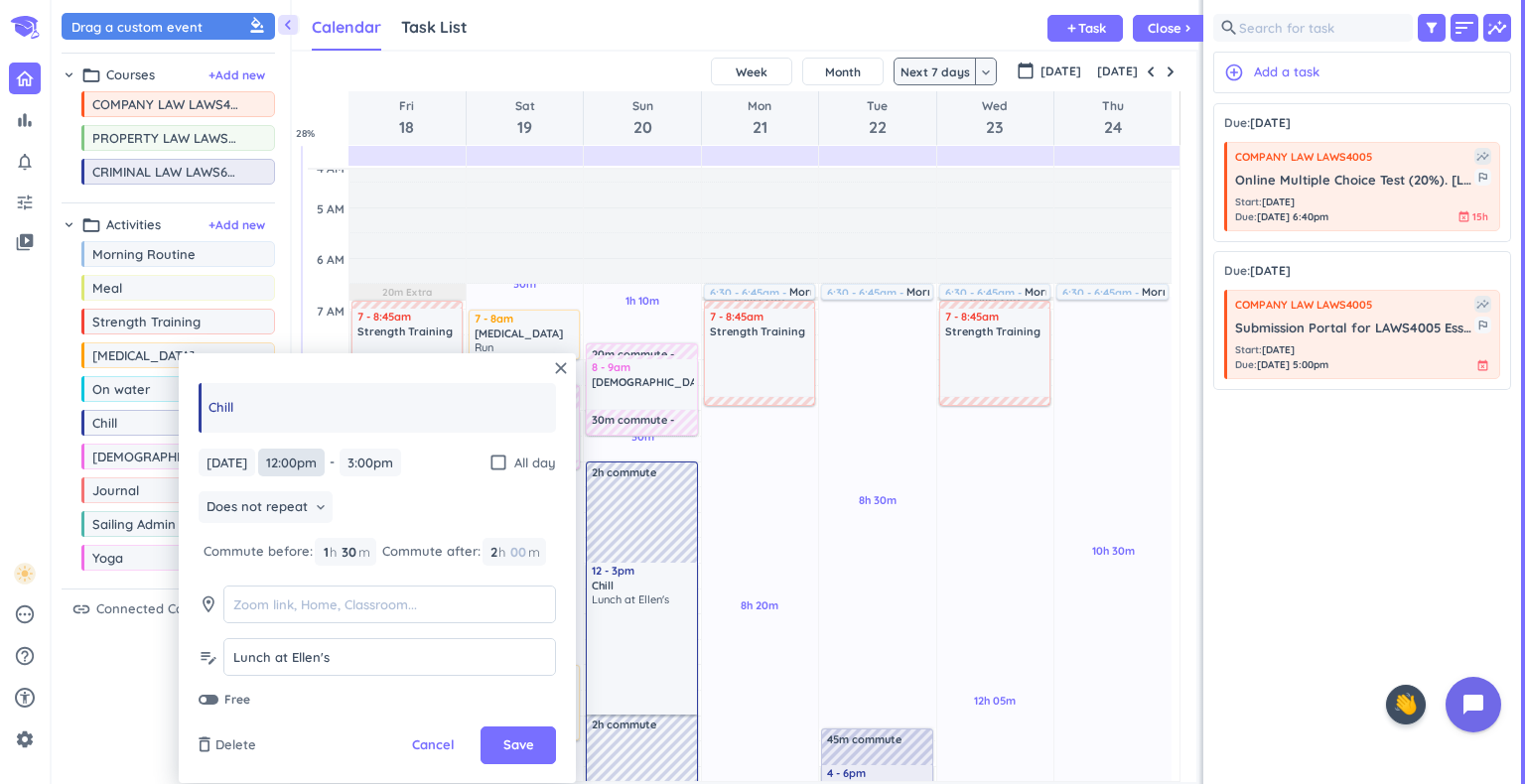 click on "12:00pm" at bounding box center (291, 462) 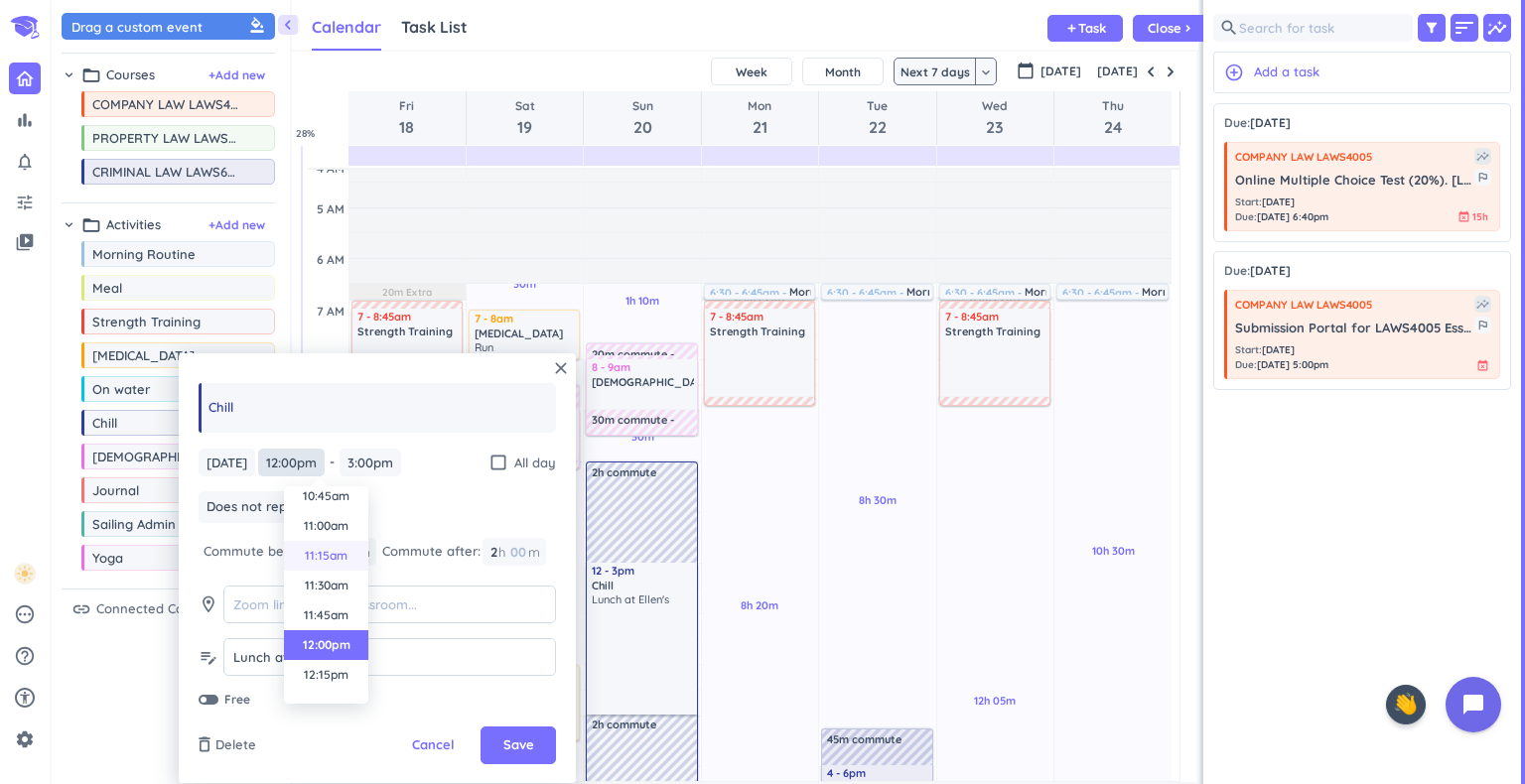 scroll, scrollTop: 1289, scrollLeft: 0, axis: vertical 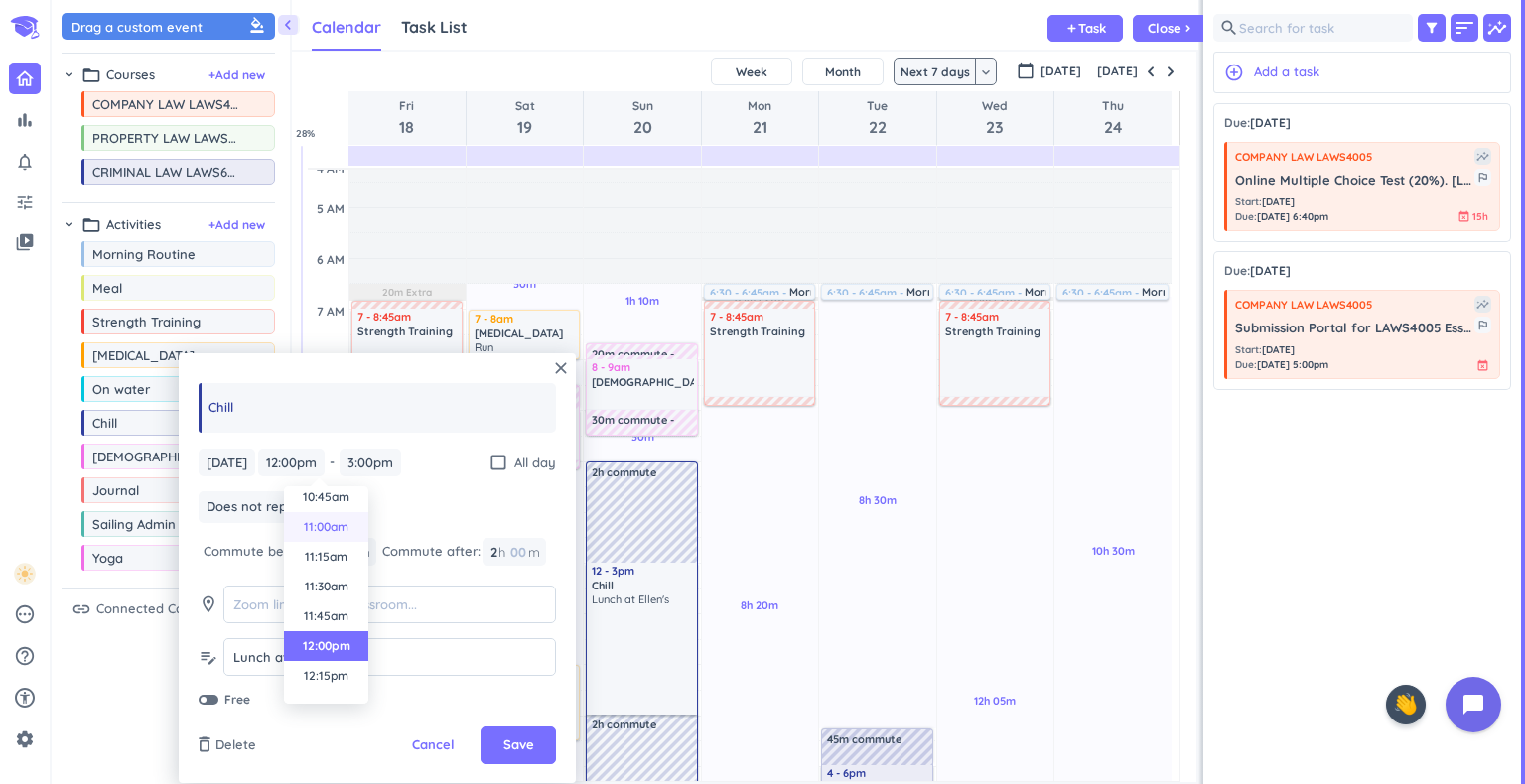 click on "11:00am" at bounding box center (326, 527) 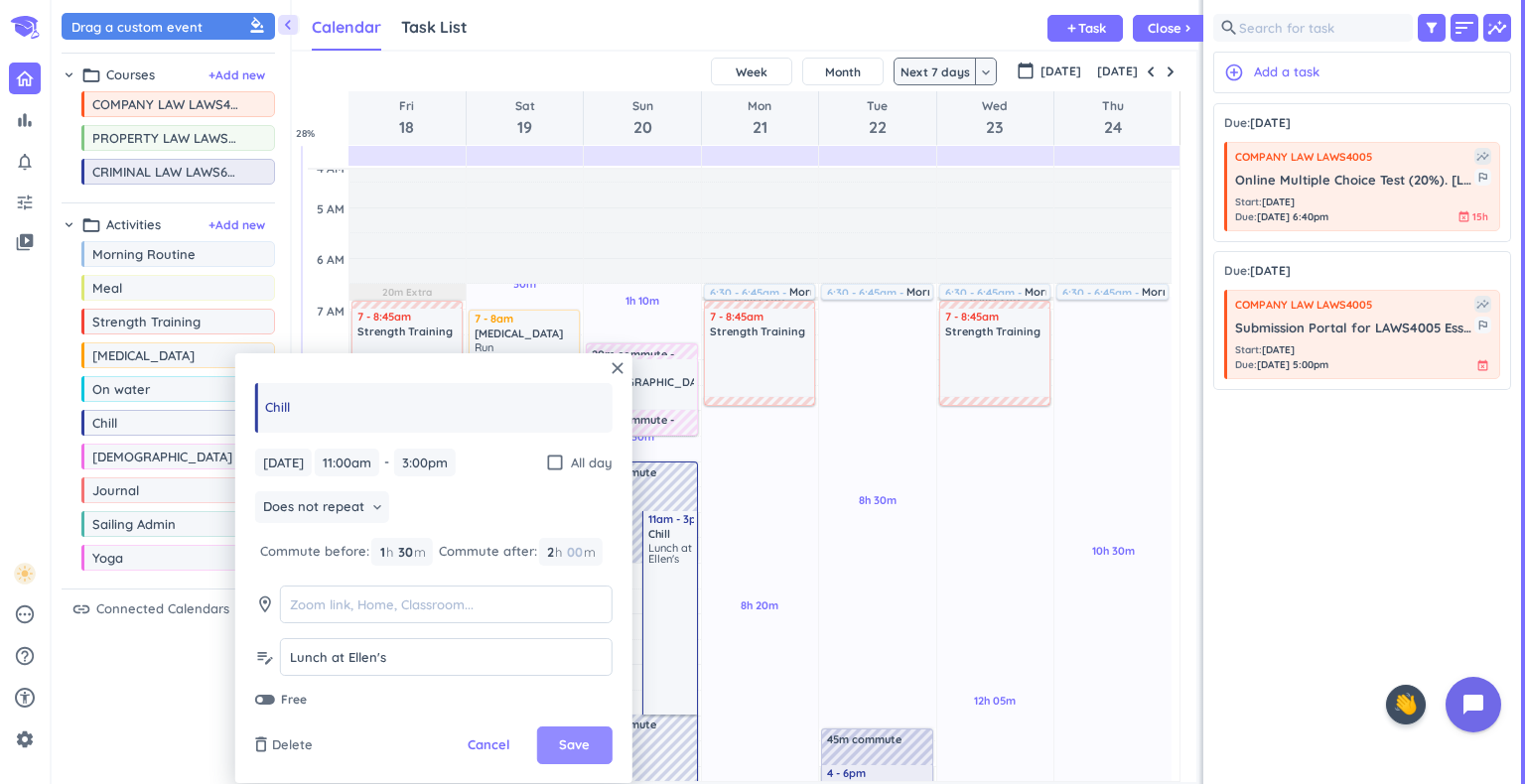 click on "Save" at bounding box center [575, 745] 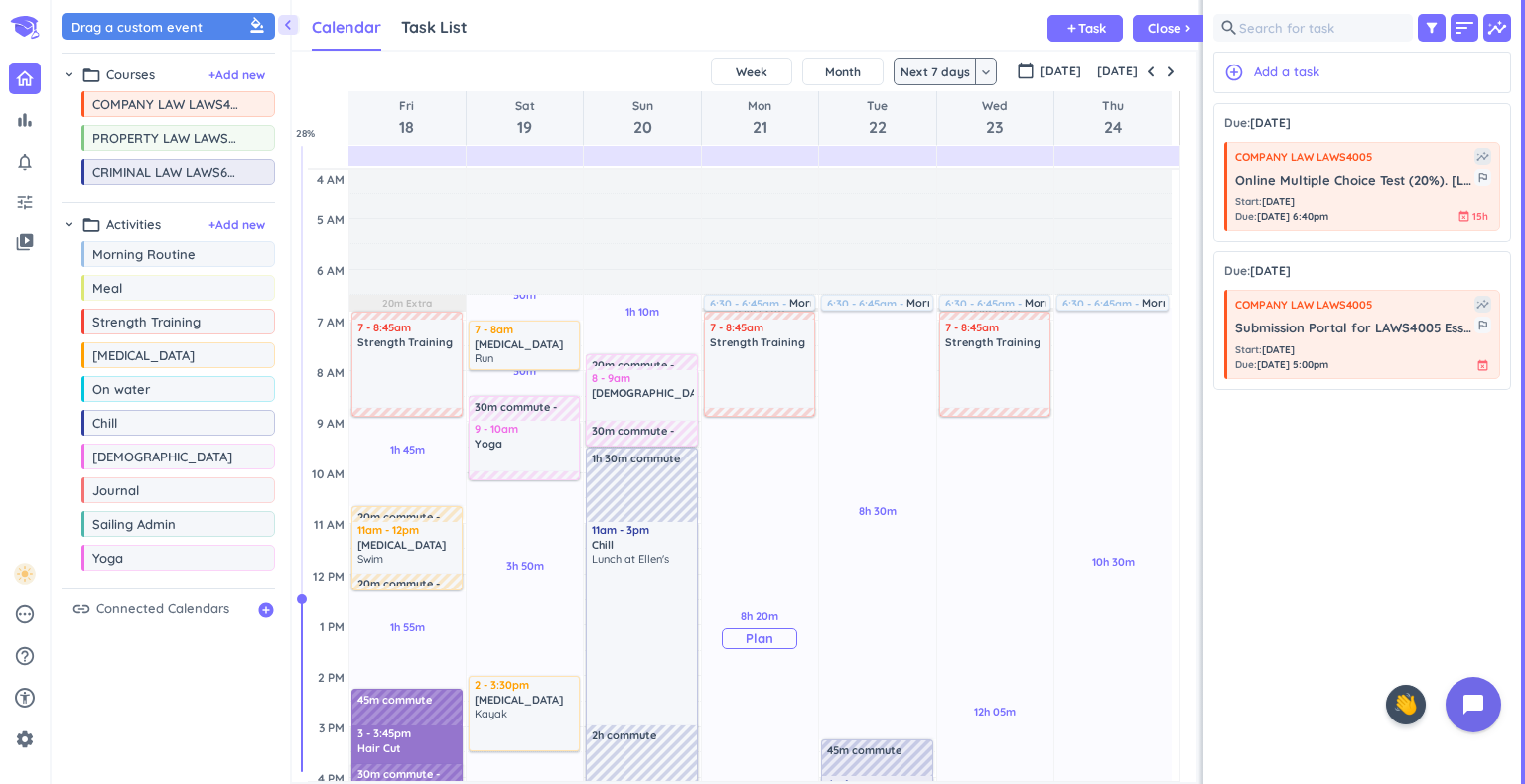 scroll, scrollTop: 0, scrollLeft: 0, axis: both 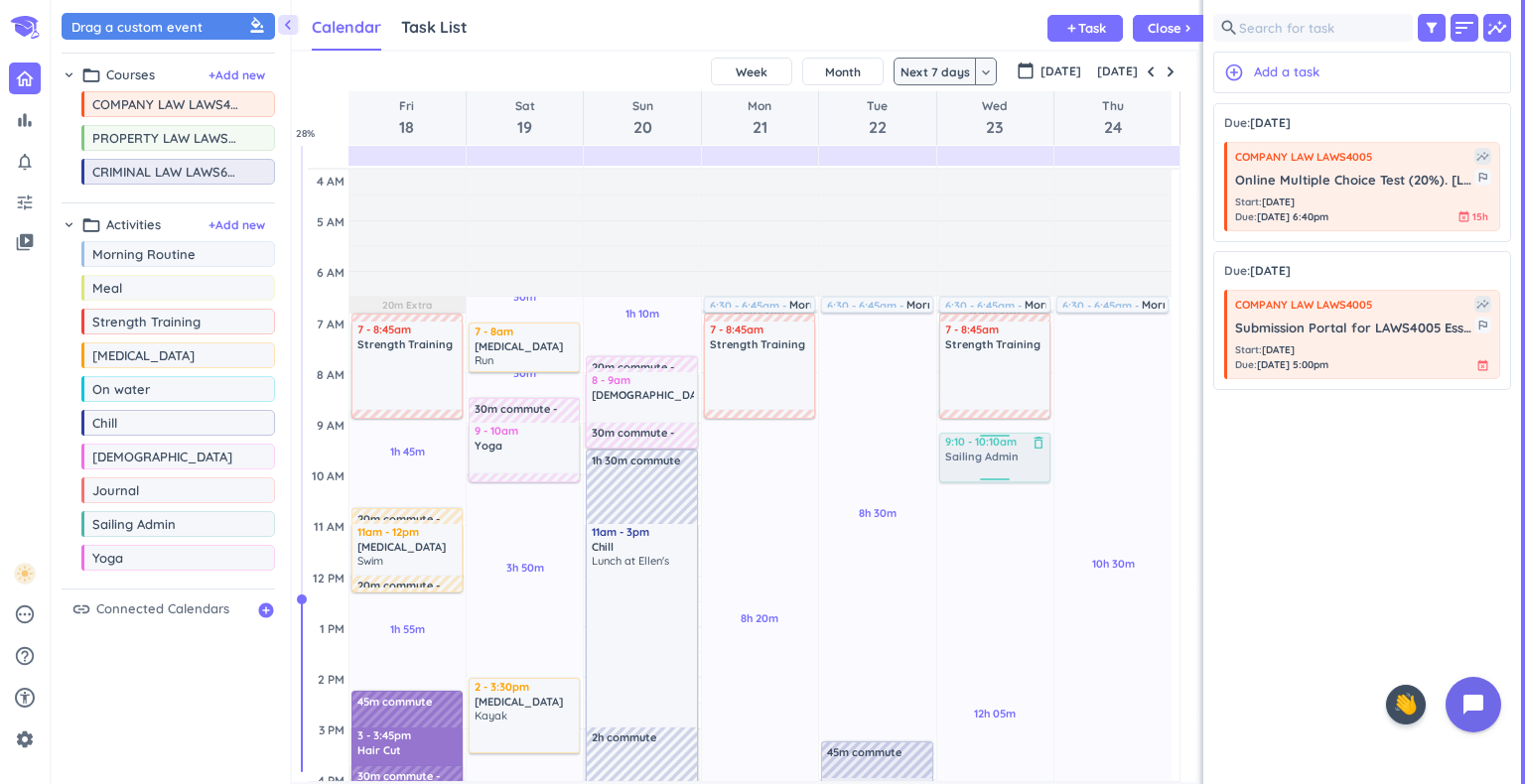 drag, startPoint x: 229, startPoint y: 518, endPoint x: 1033, endPoint y: 435, distance: 808.27285 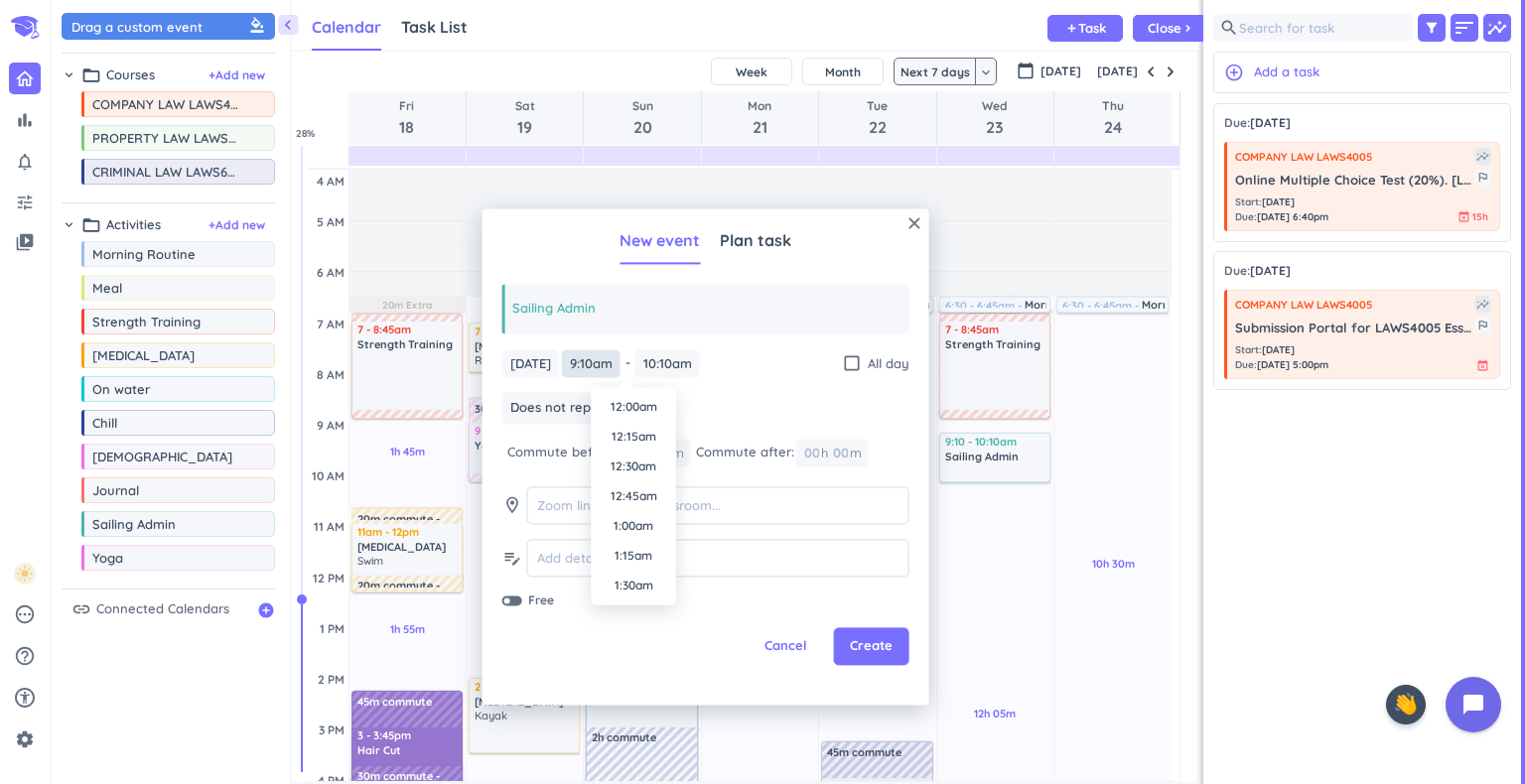 click on "9:10am" at bounding box center [591, 363] 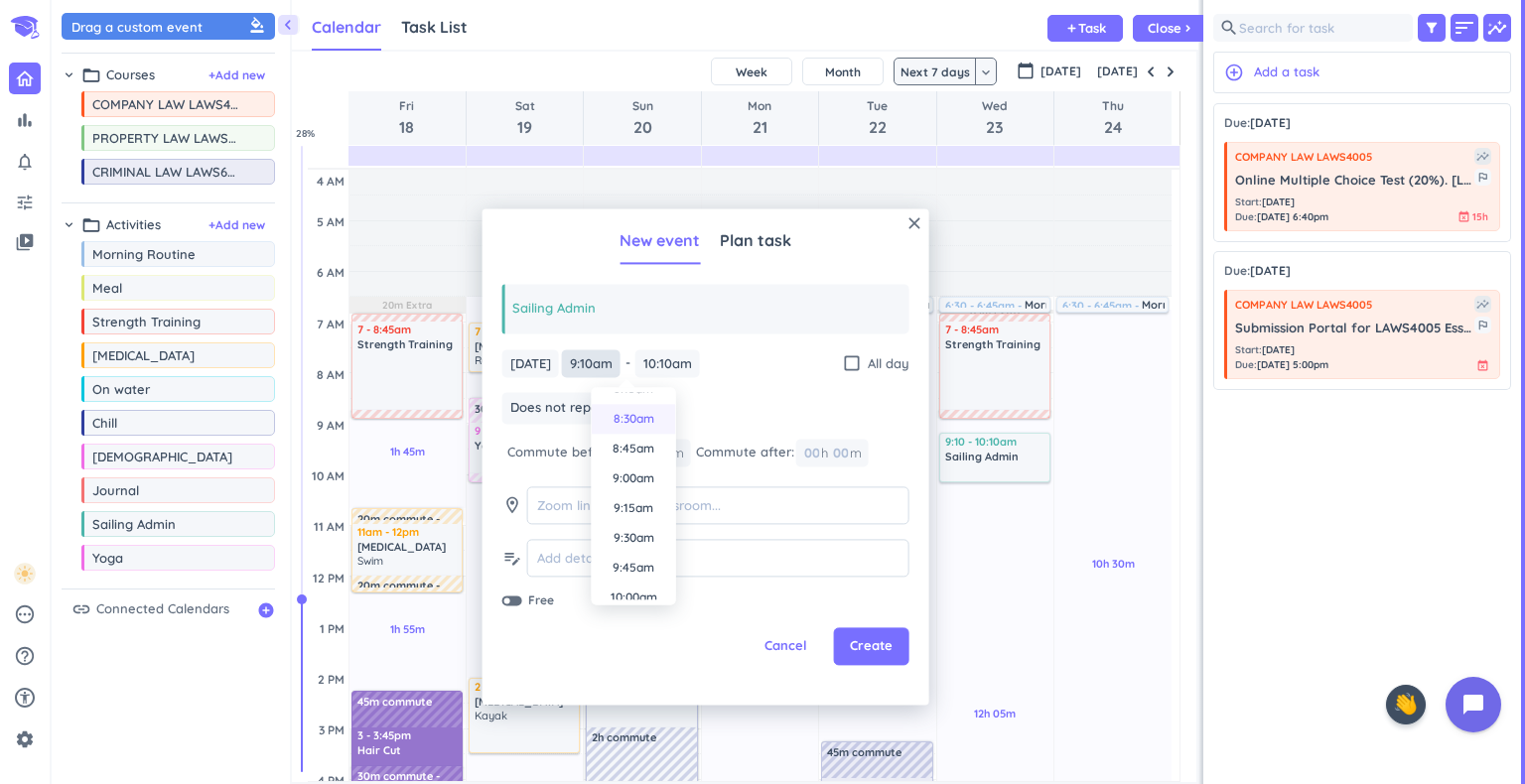 scroll, scrollTop: 1007, scrollLeft: 0, axis: vertical 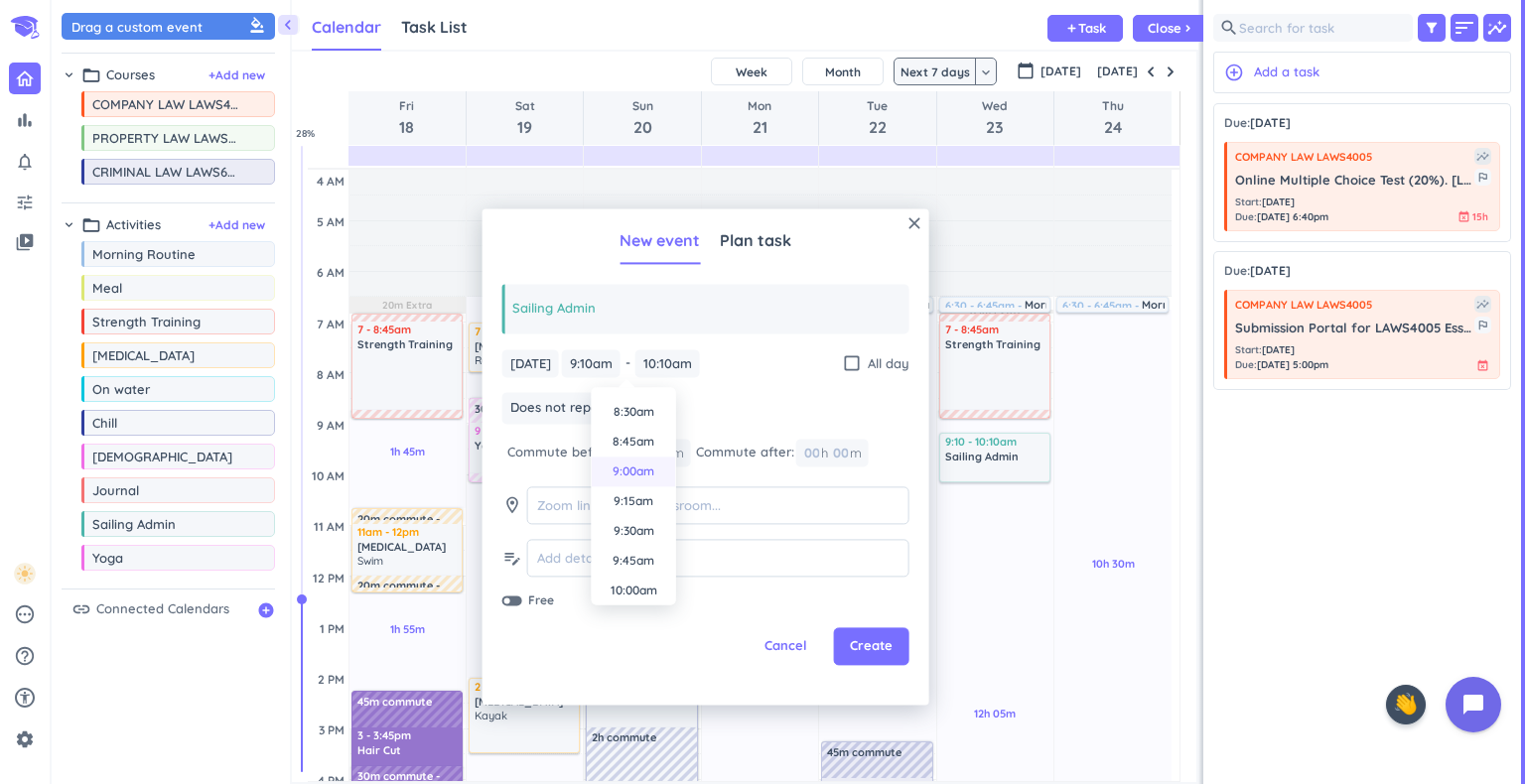 click on "9:00am" at bounding box center (633, 471) 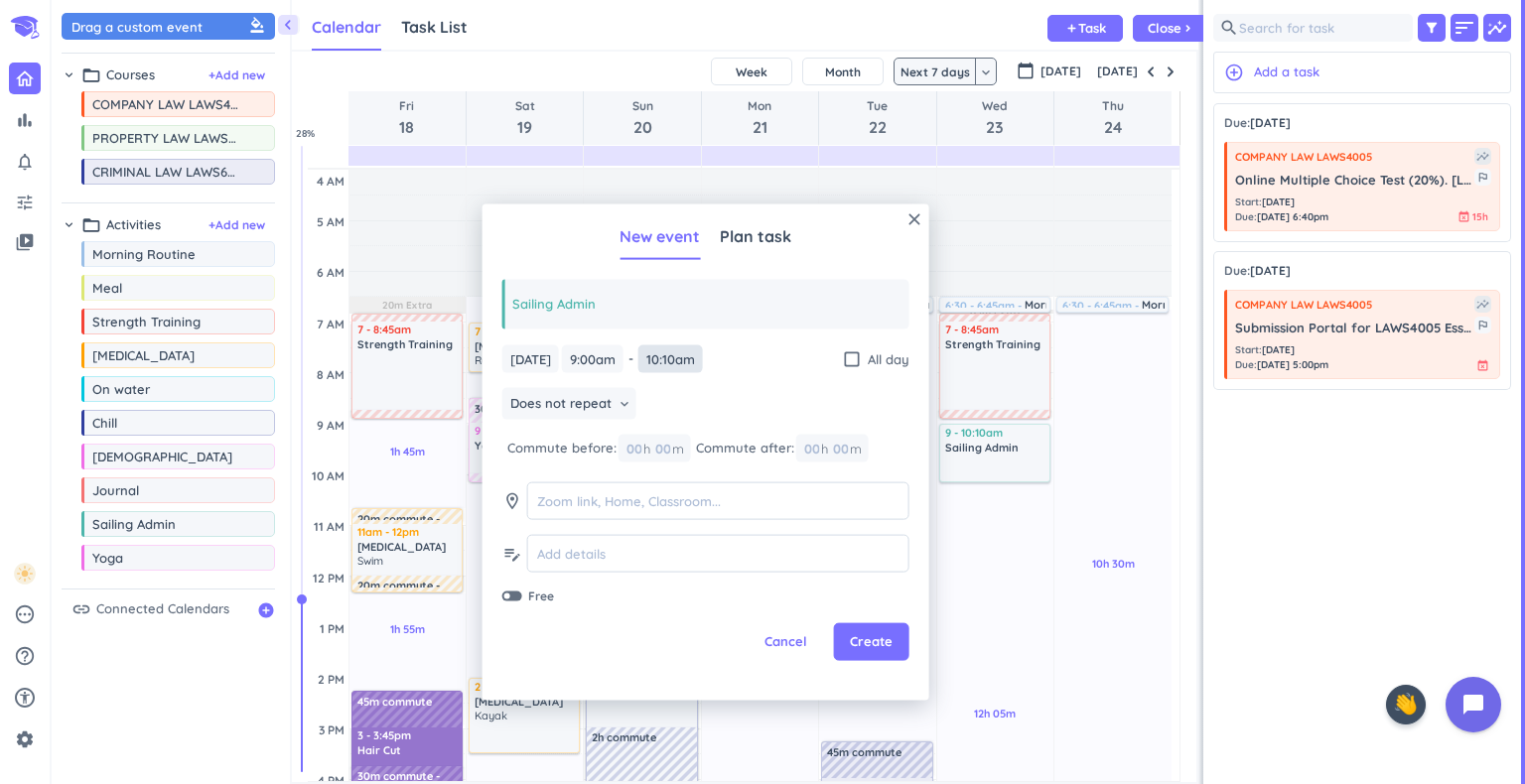 click on "10:10am" at bounding box center [670, 358] 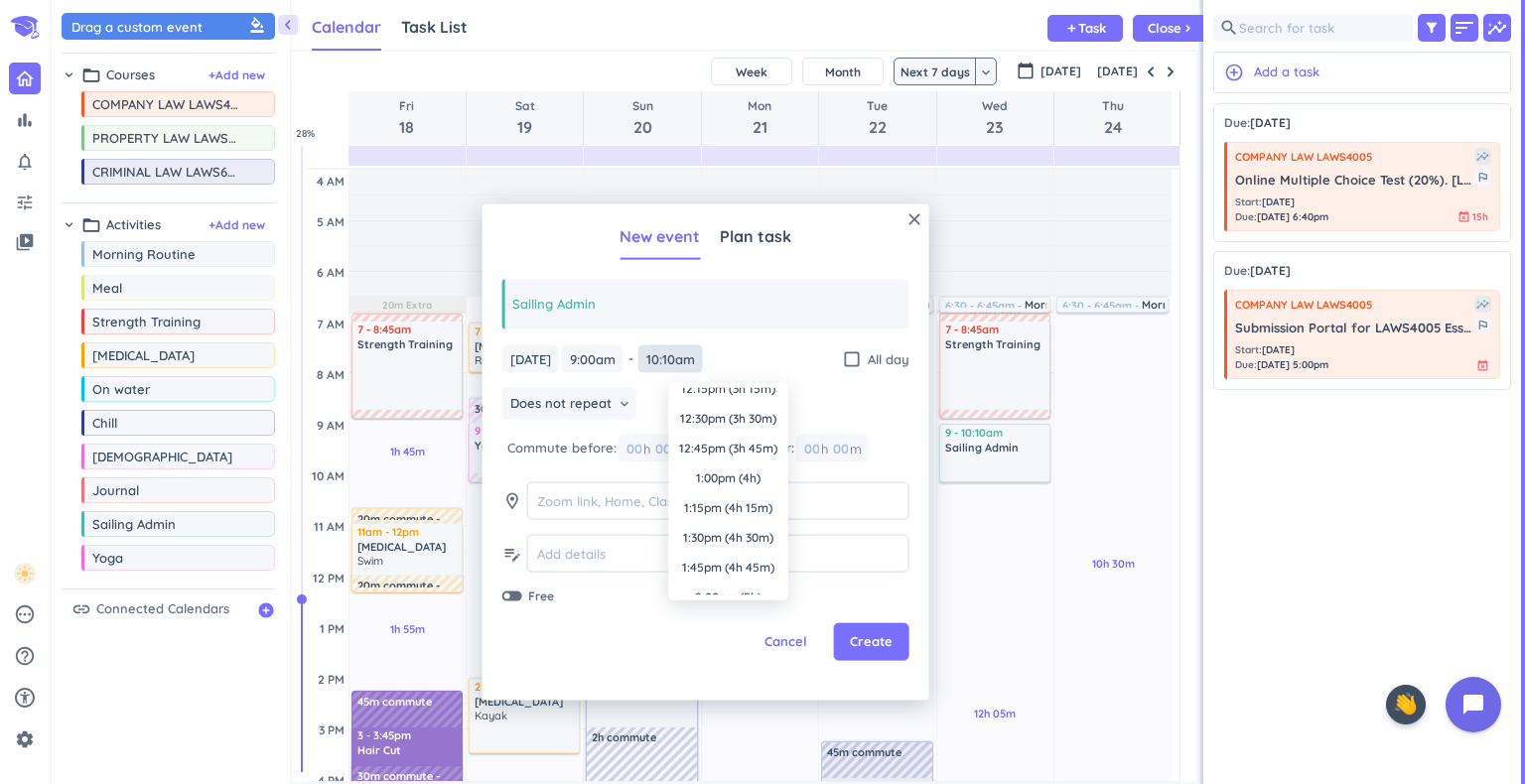 scroll, scrollTop: 0, scrollLeft: 0, axis: both 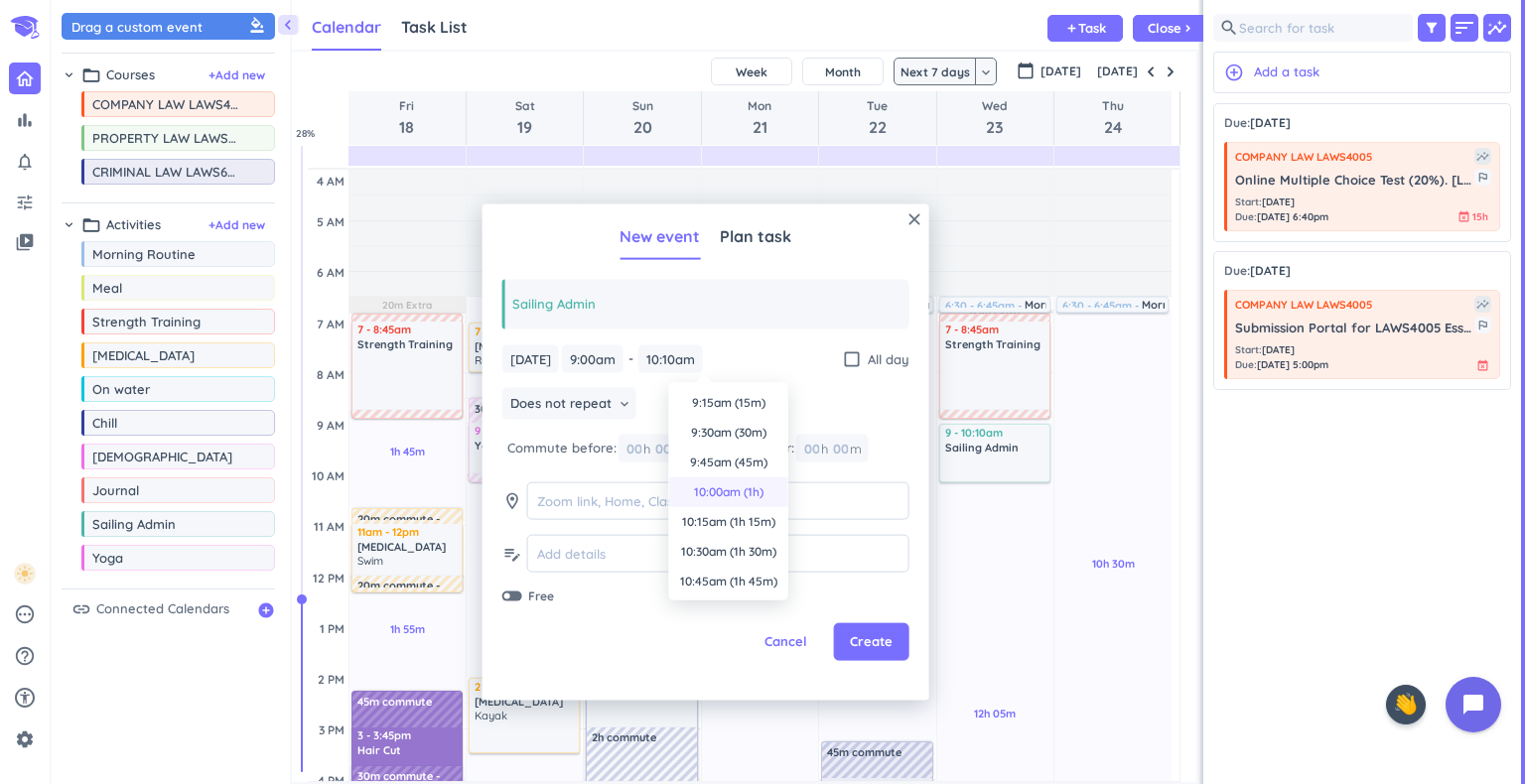 click on "10:00am (1h)" at bounding box center [729, 492] 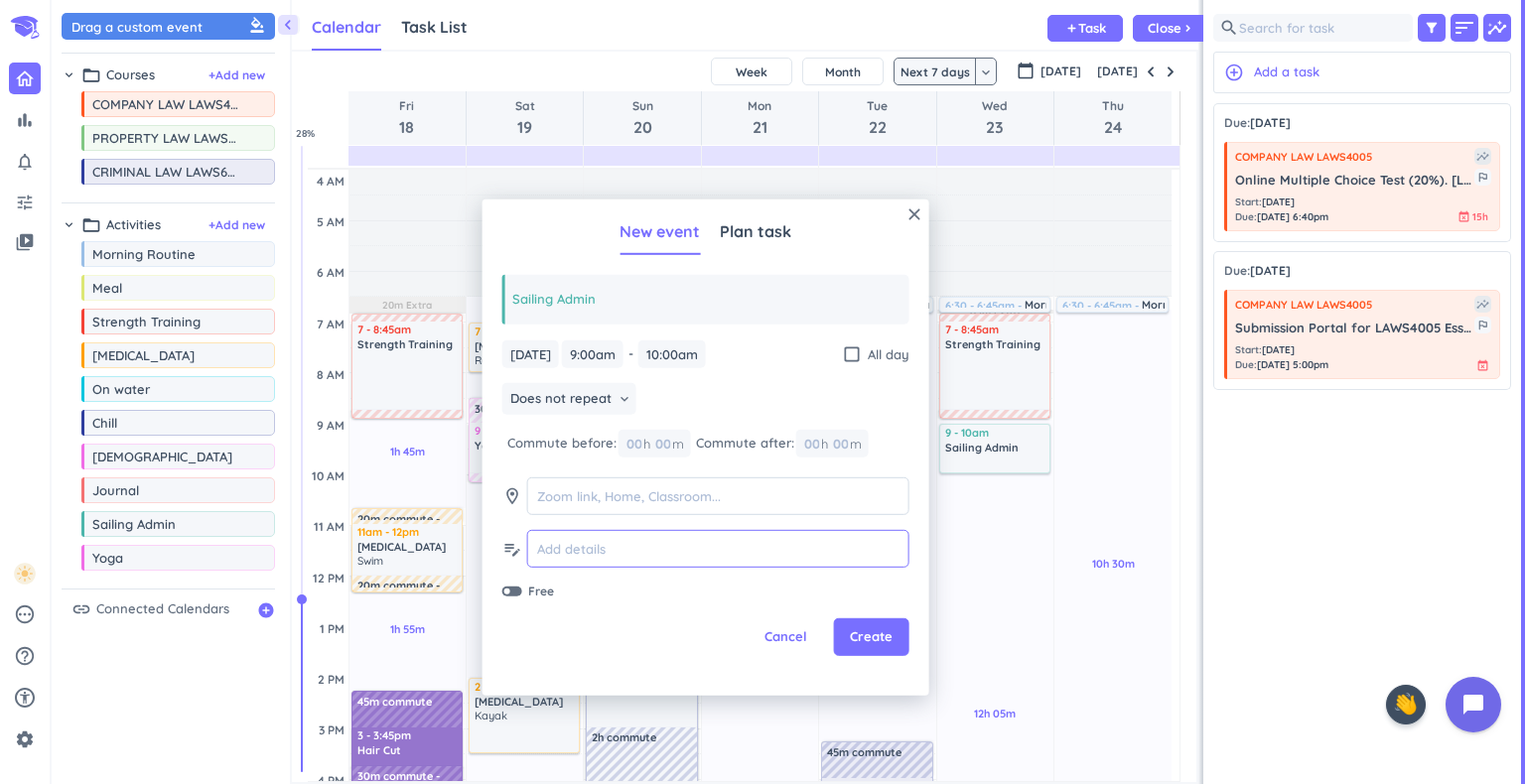 click at bounding box center (718, 549) 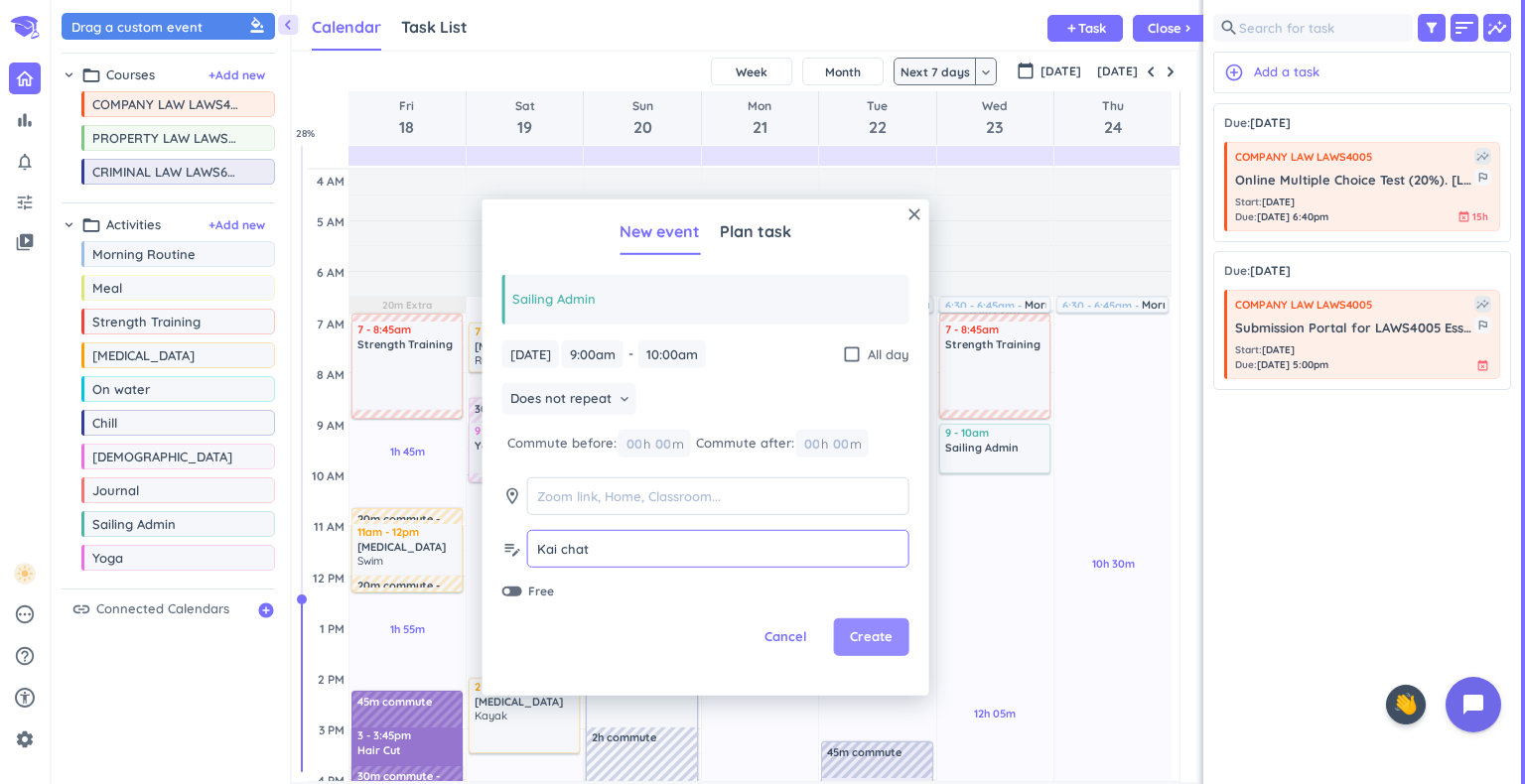 type on "Kai chat" 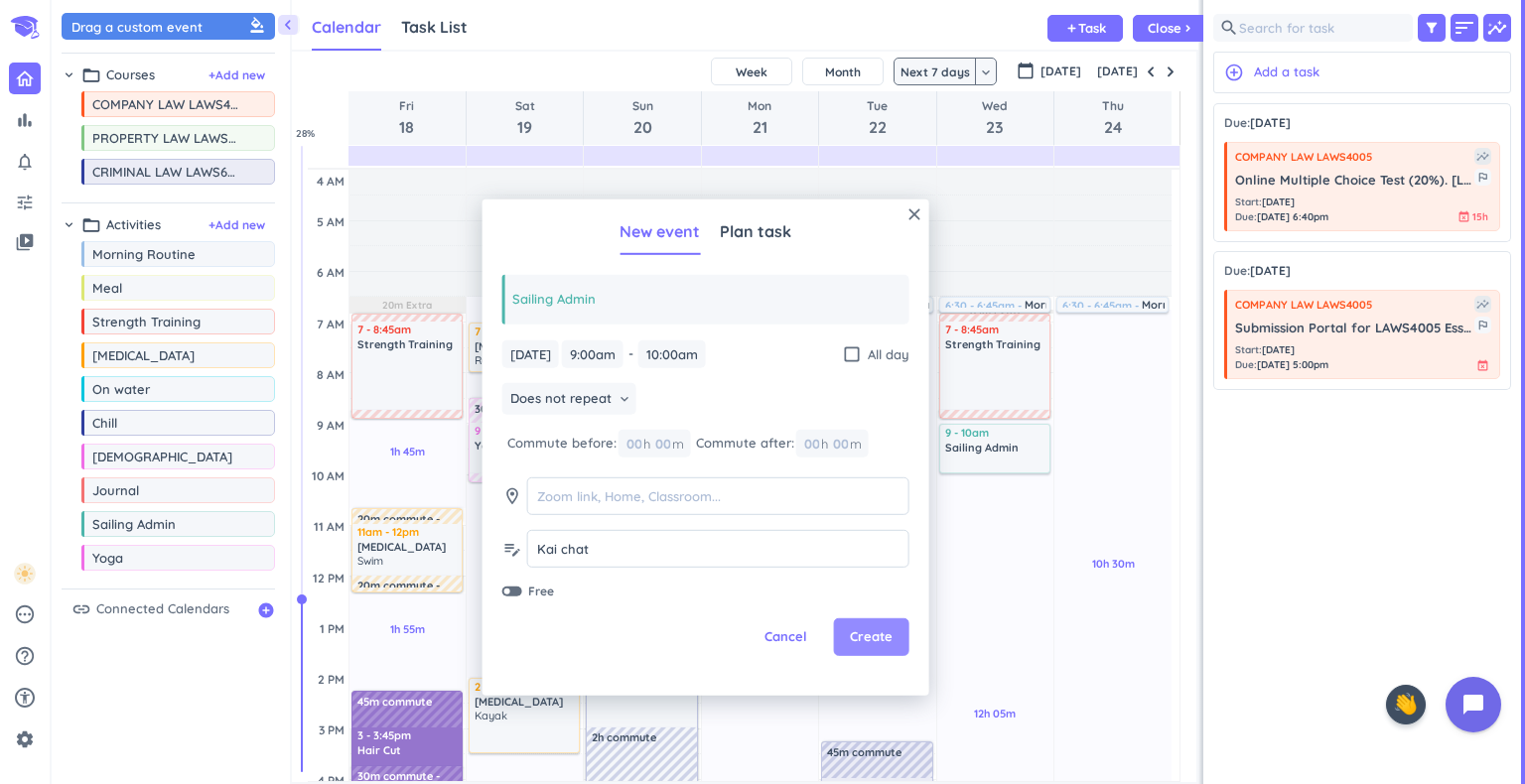 click on "Create" at bounding box center [871, 637] 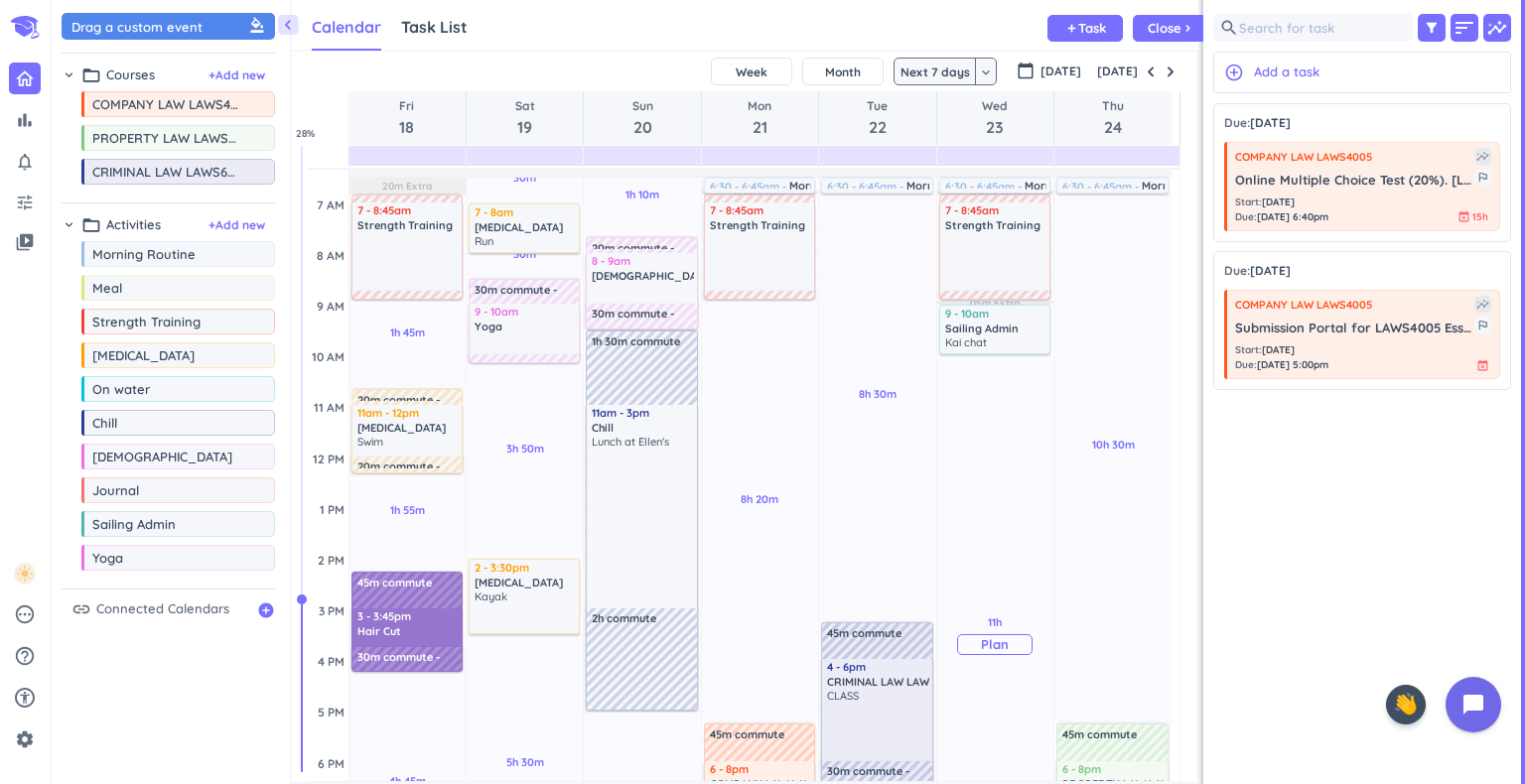 scroll, scrollTop: 118, scrollLeft: 0, axis: vertical 